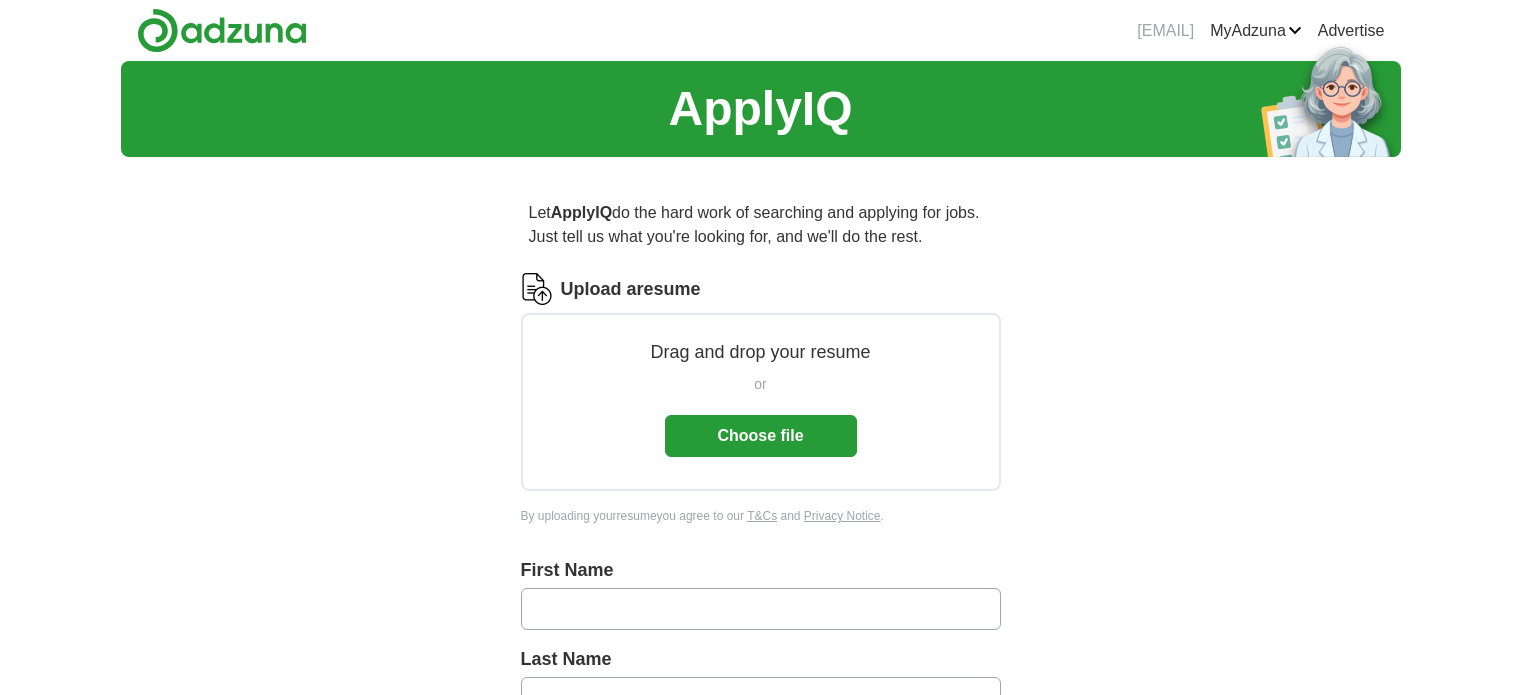 scroll, scrollTop: 0, scrollLeft: 0, axis: both 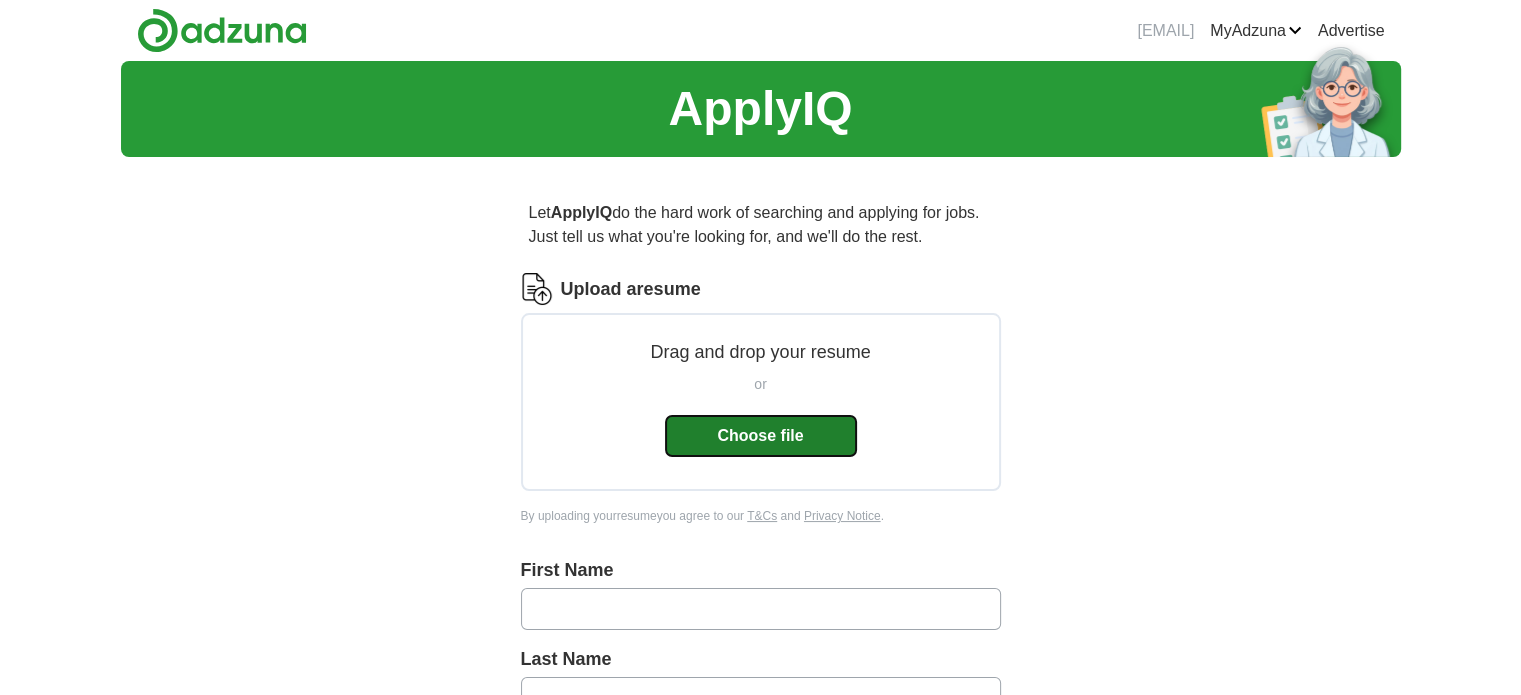 click on "Choose file" at bounding box center [761, 436] 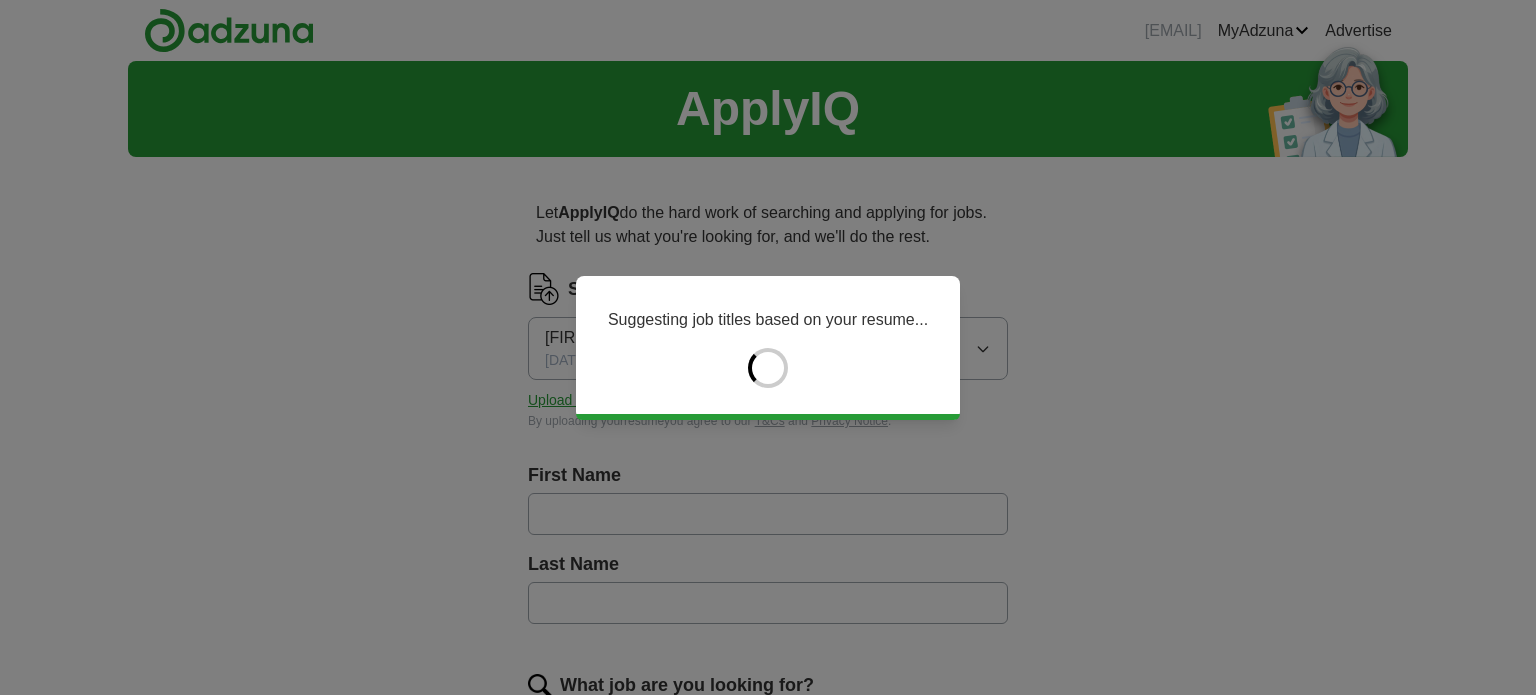 type on "******" 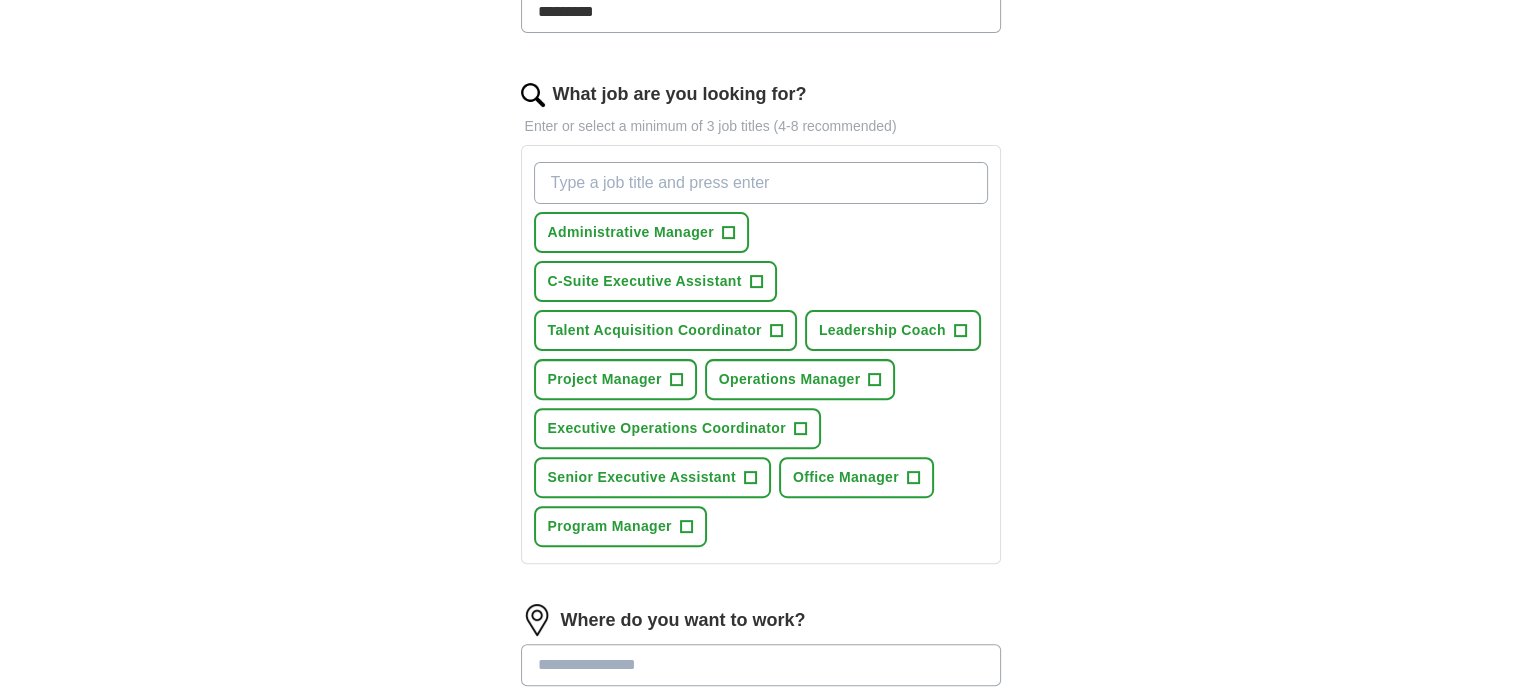 scroll, scrollTop: 700, scrollLeft: 0, axis: vertical 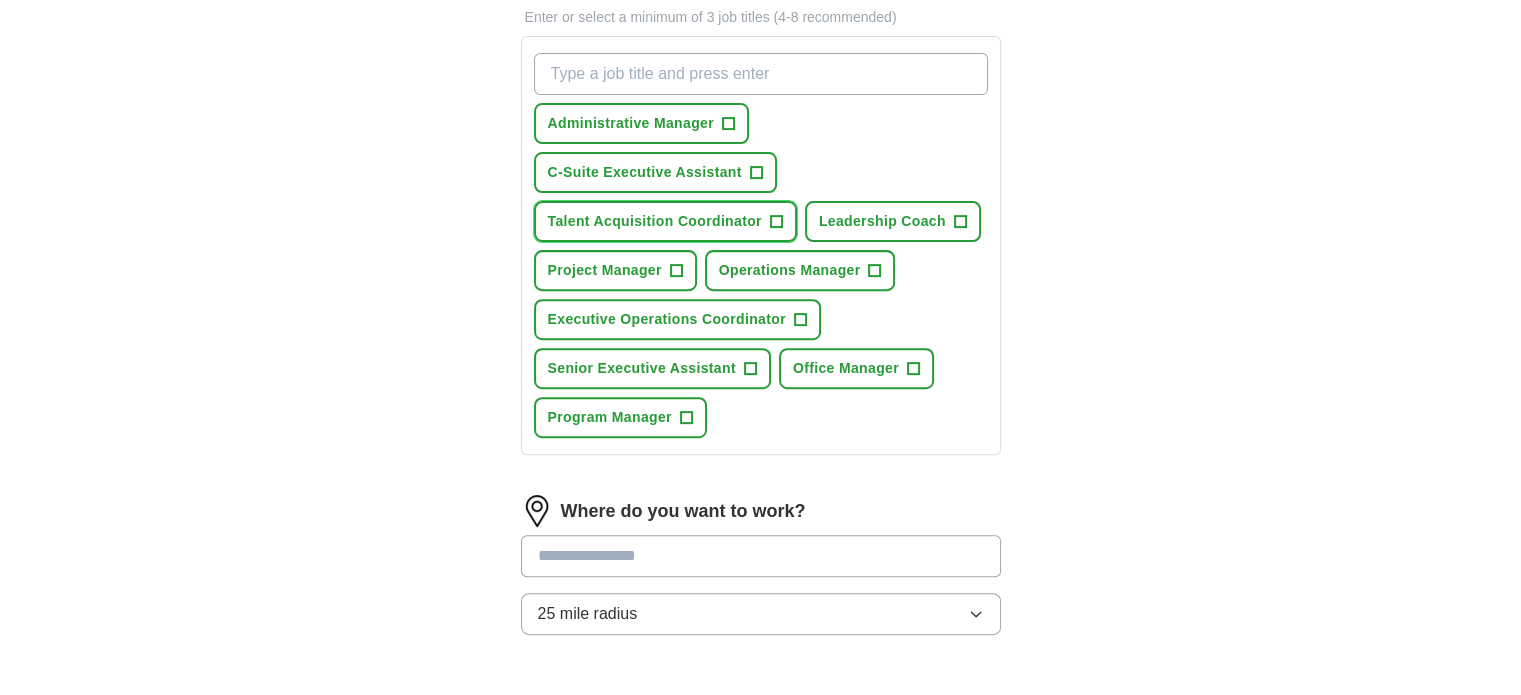 click on "+" at bounding box center [776, 222] 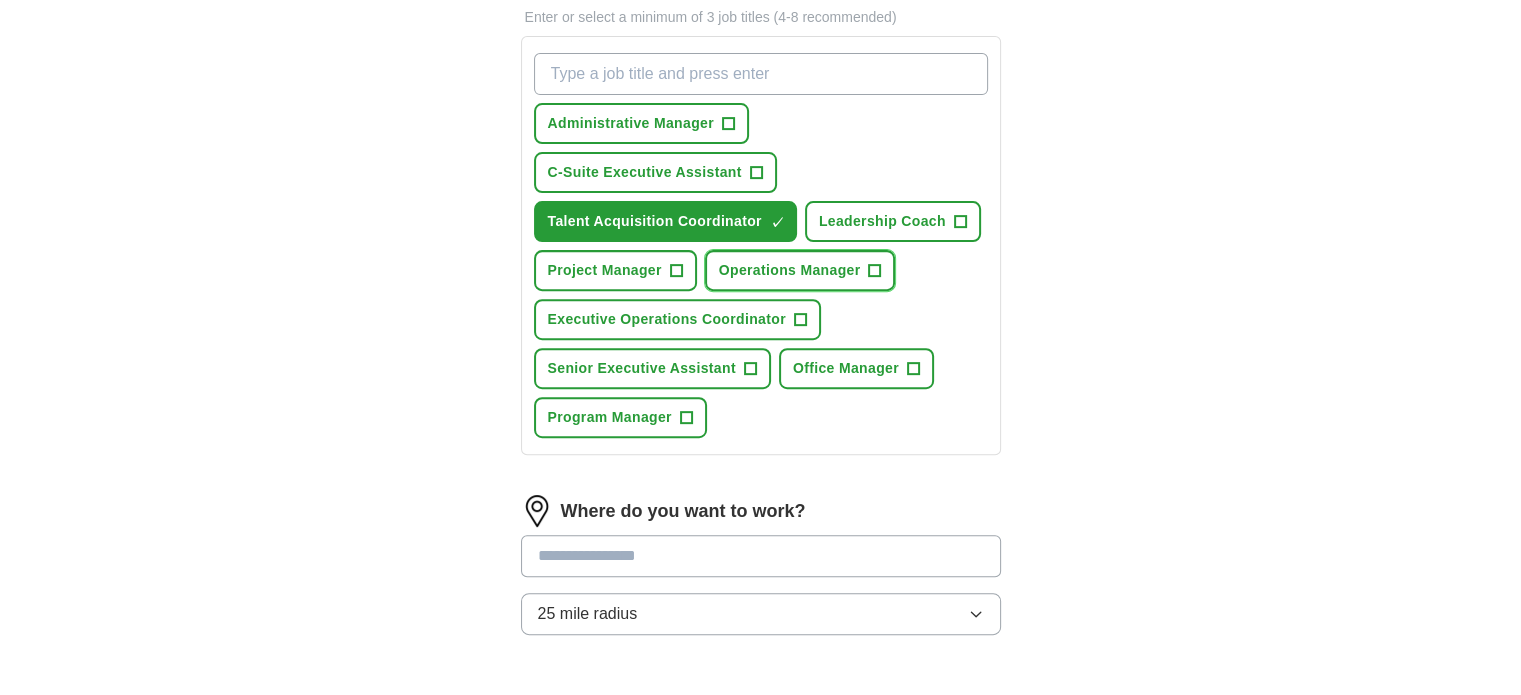 click on "Operations Manager" at bounding box center [790, 270] 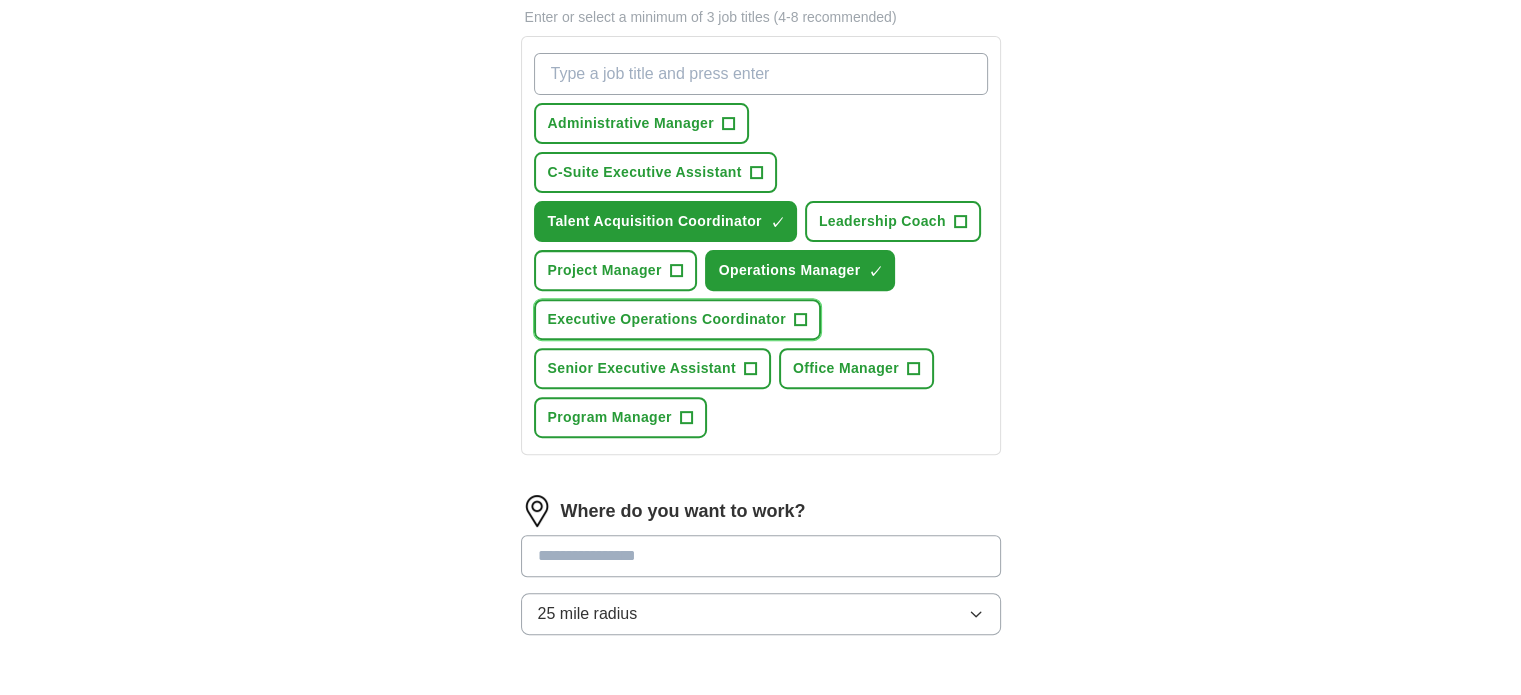 click on "Executive Operations Coordinator" at bounding box center [667, 319] 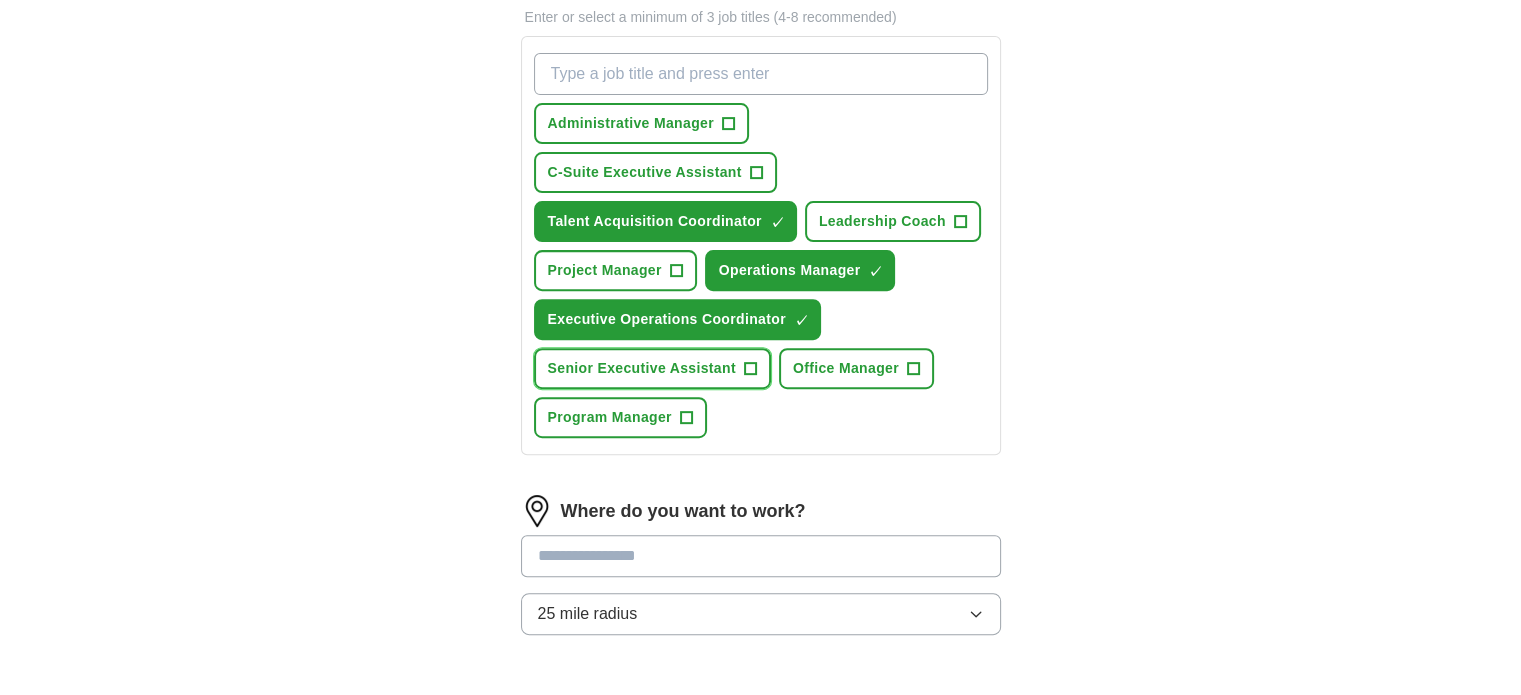 click on "Senior Executive Assistant" at bounding box center [642, 368] 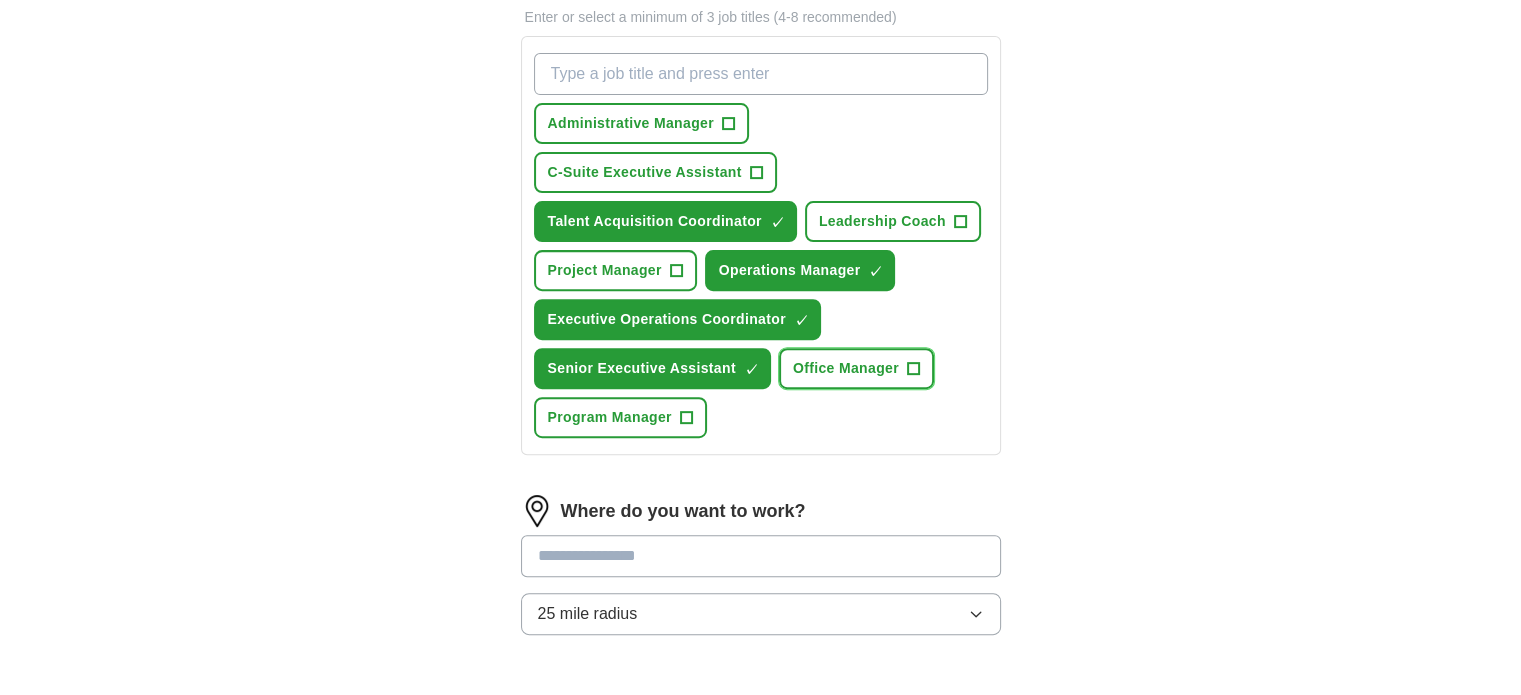 click on "Office Manager" at bounding box center [846, 368] 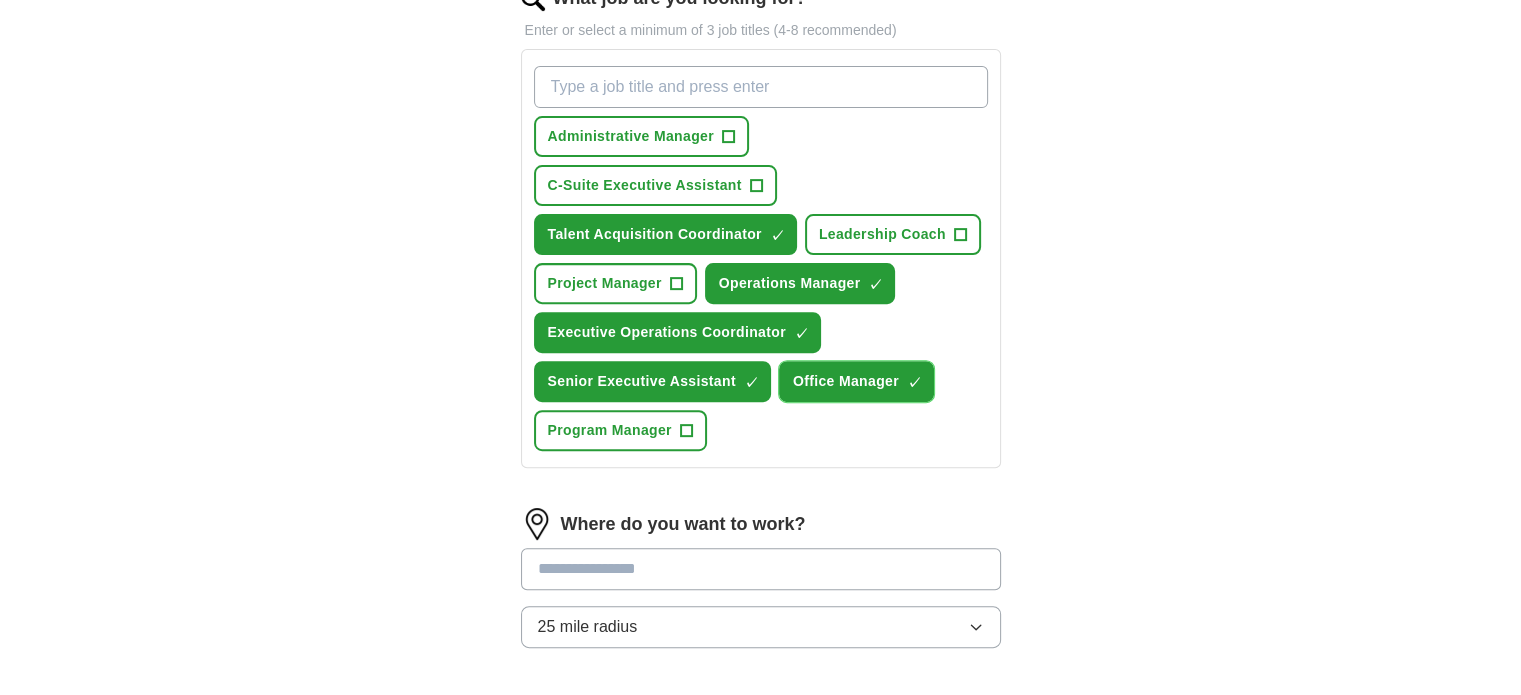 scroll, scrollTop: 600, scrollLeft: 0, axis: vertical 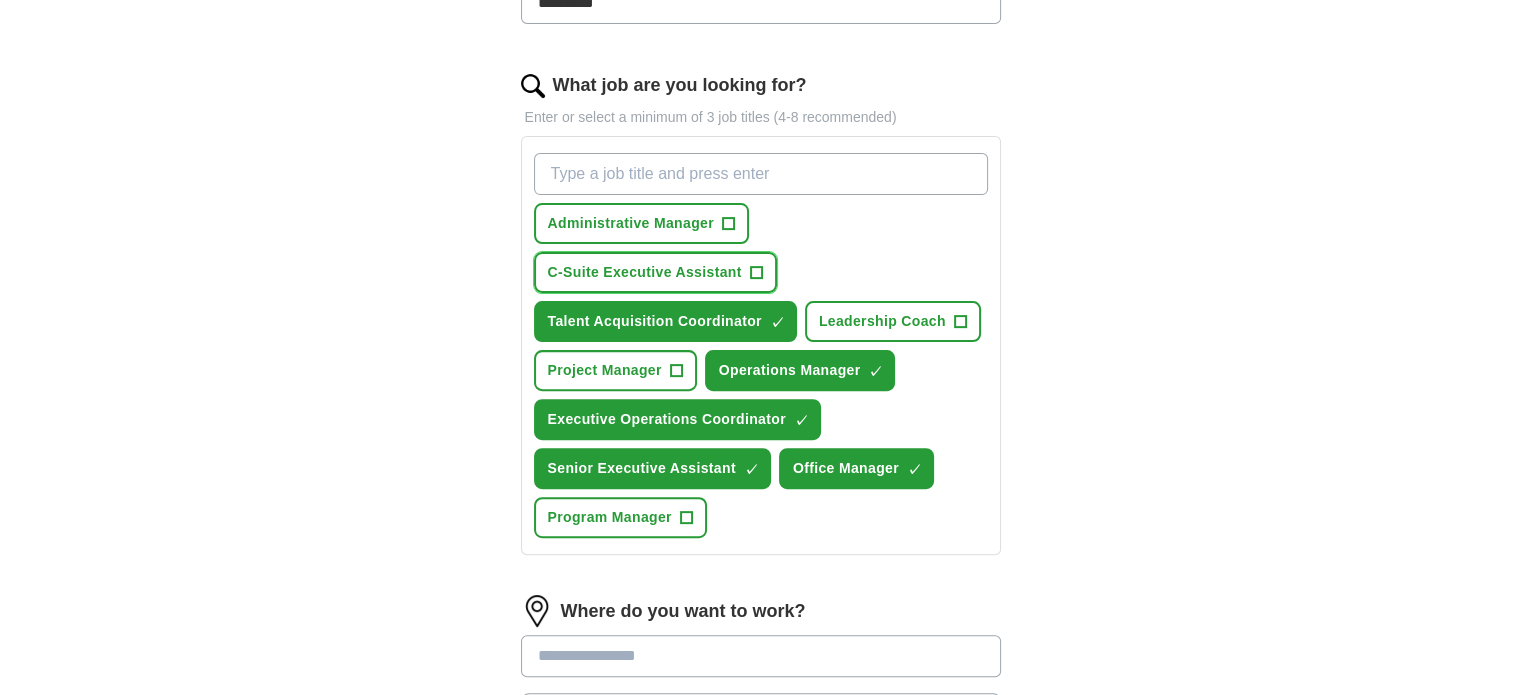 click on "C-Suite Executive Assistant" at bounding box center [645, 272] 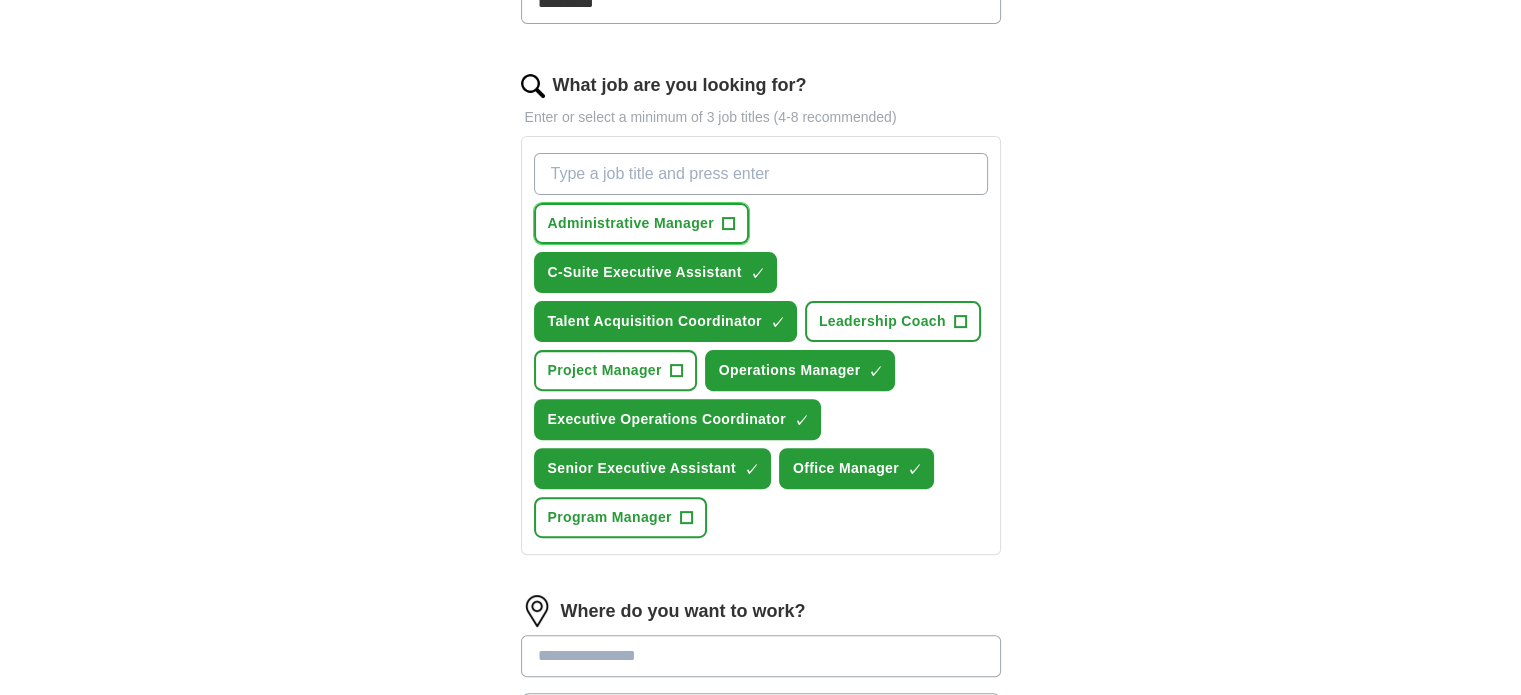 click on "Administrative Manager" at bounding box center (631, 223) 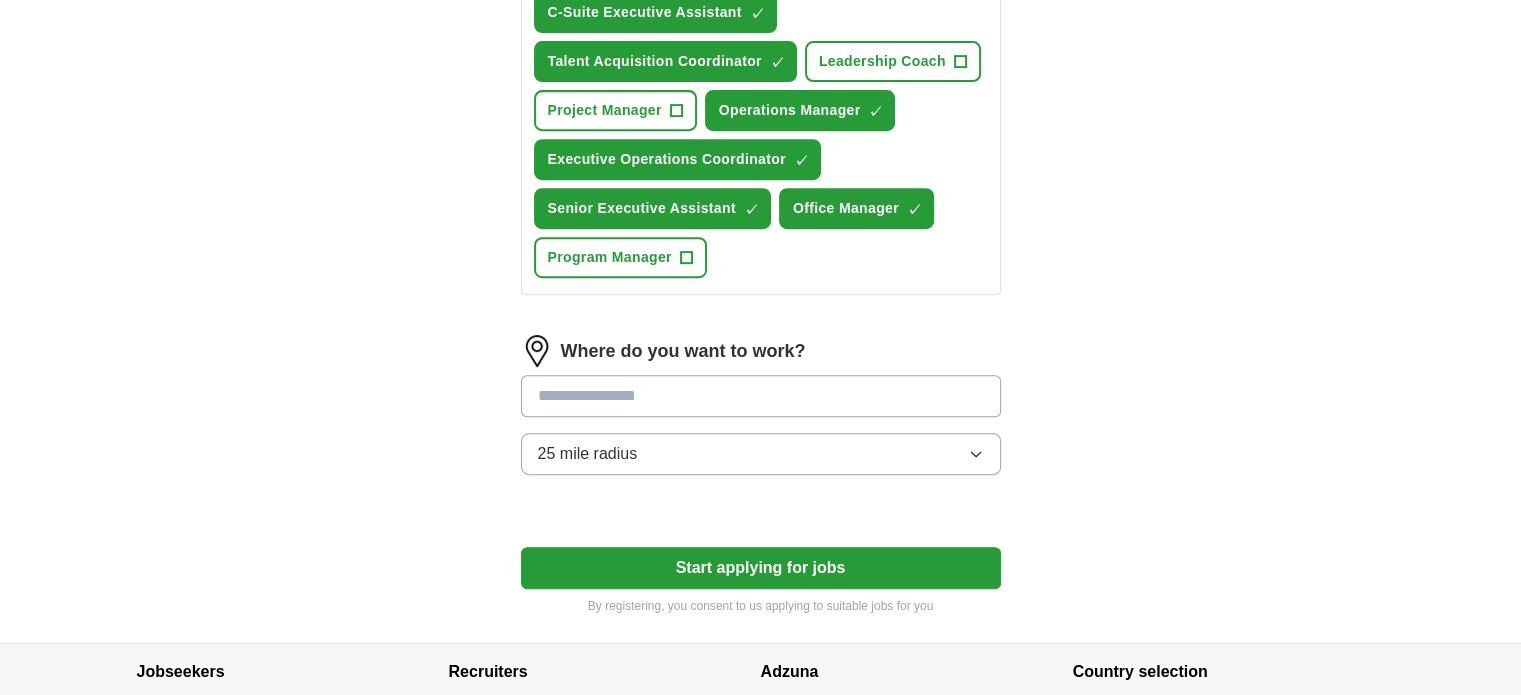 scroll, scrollTop: 900, scrollLeft: 0, axis: vertical 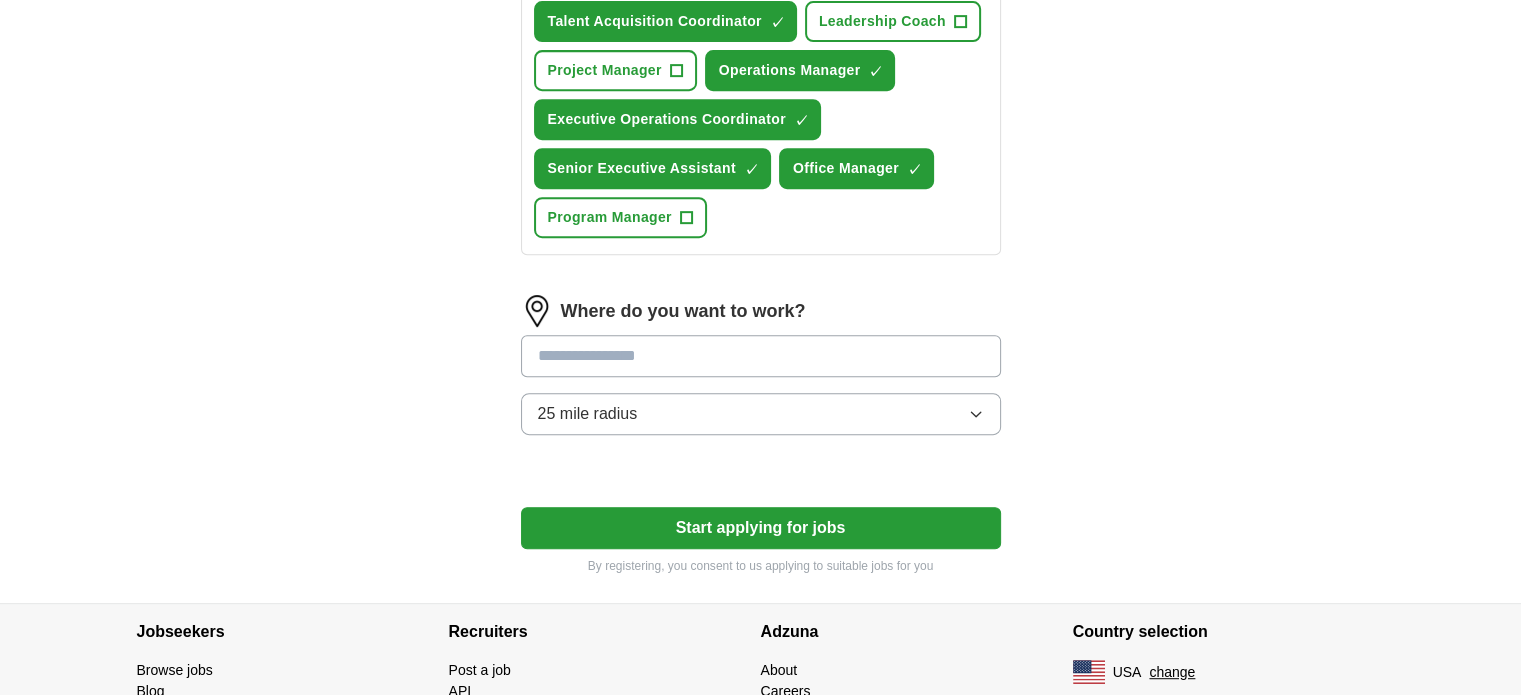 click at bounding box center (761, 356) 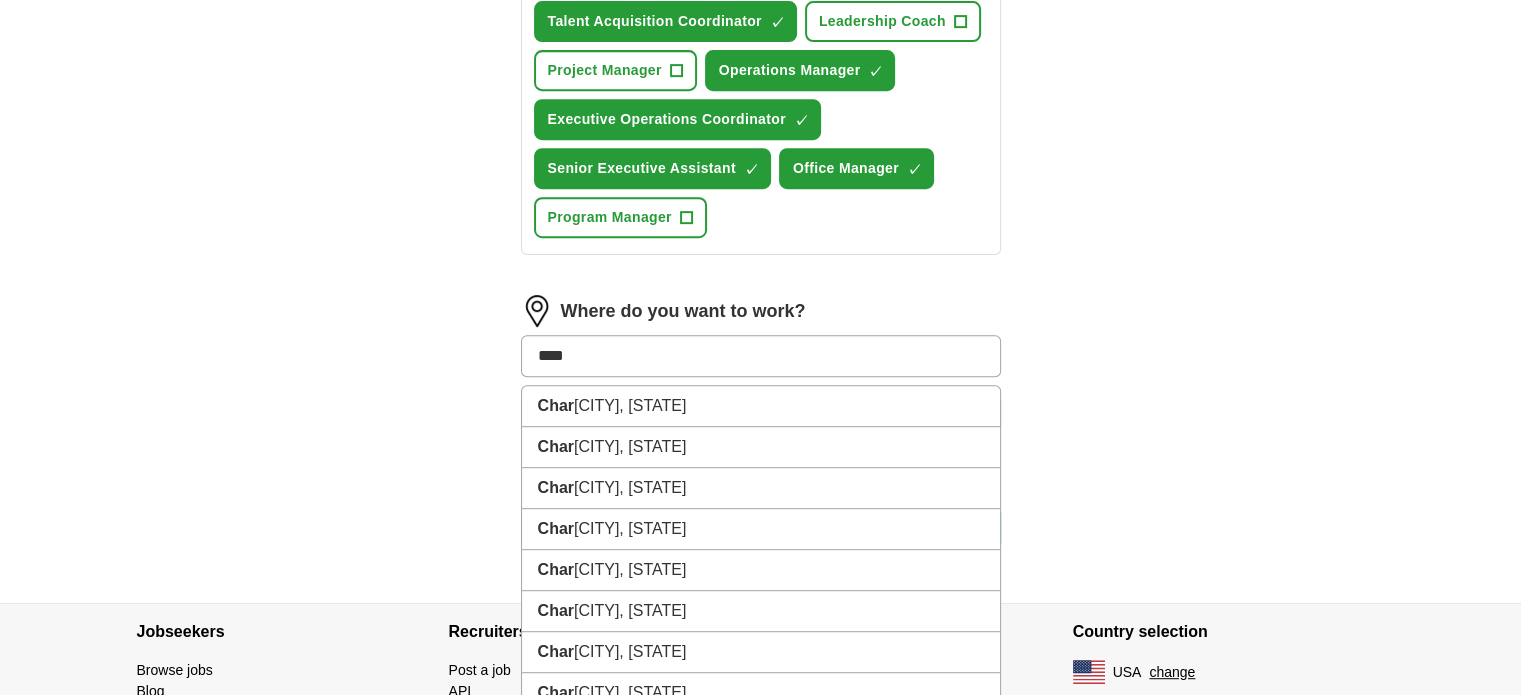 type on "*****" 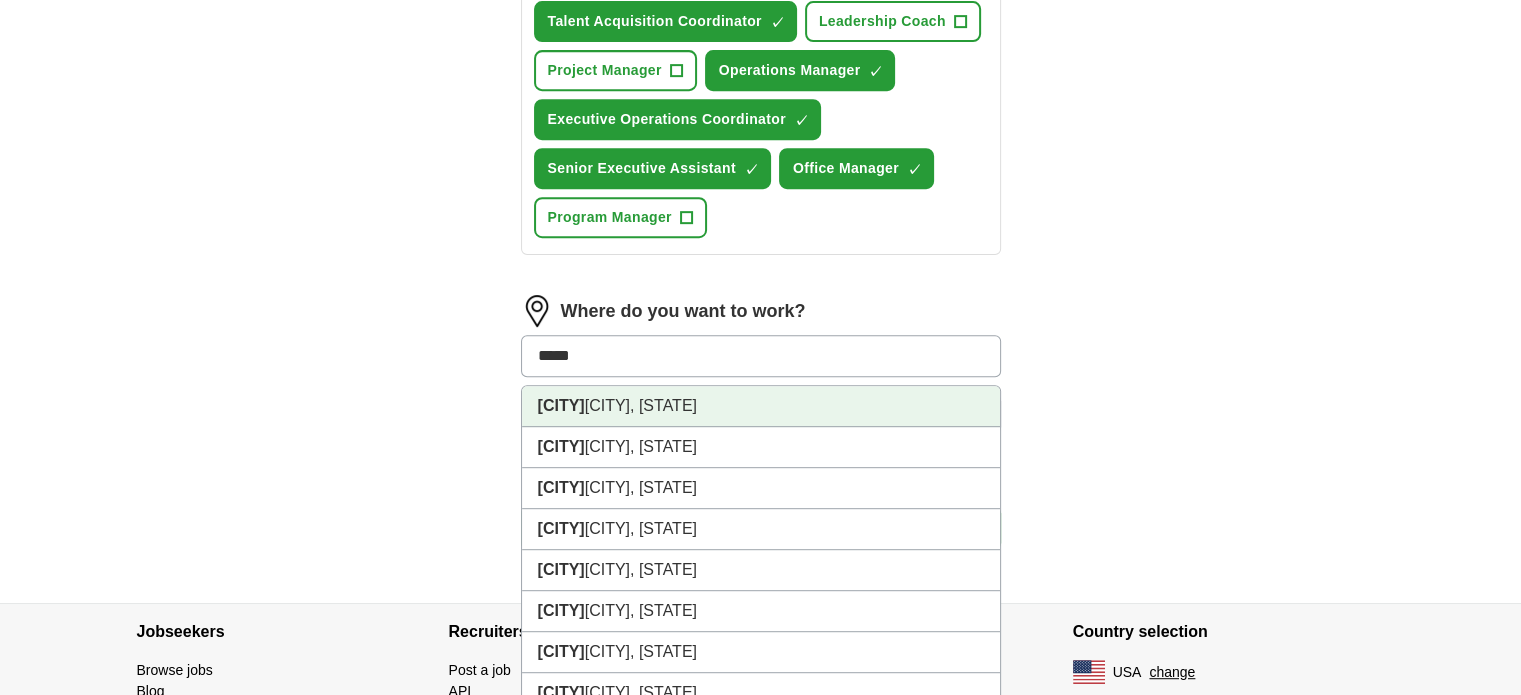 click on "[CITY], [STATE]" at bounding box center (761, 406) 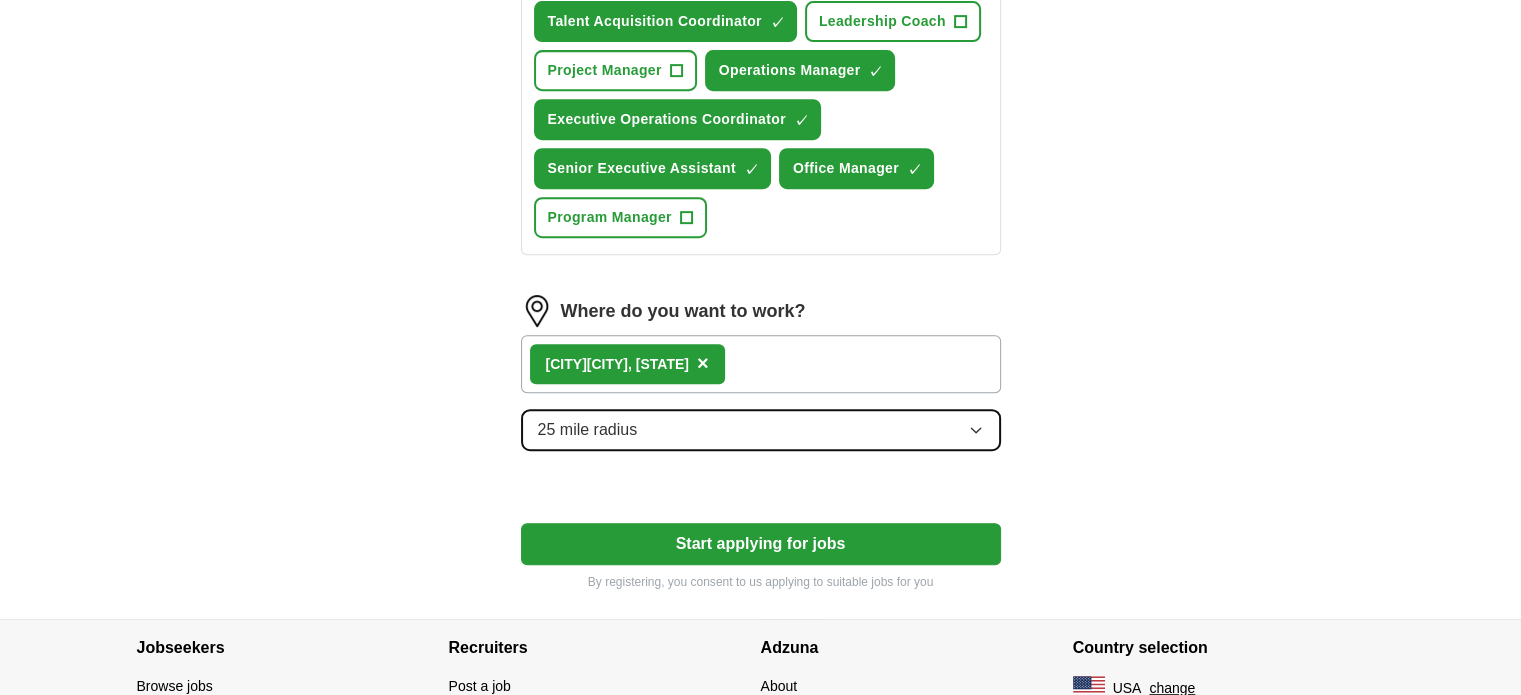 click on "25 mile radius" at bounding box center (761, 430) 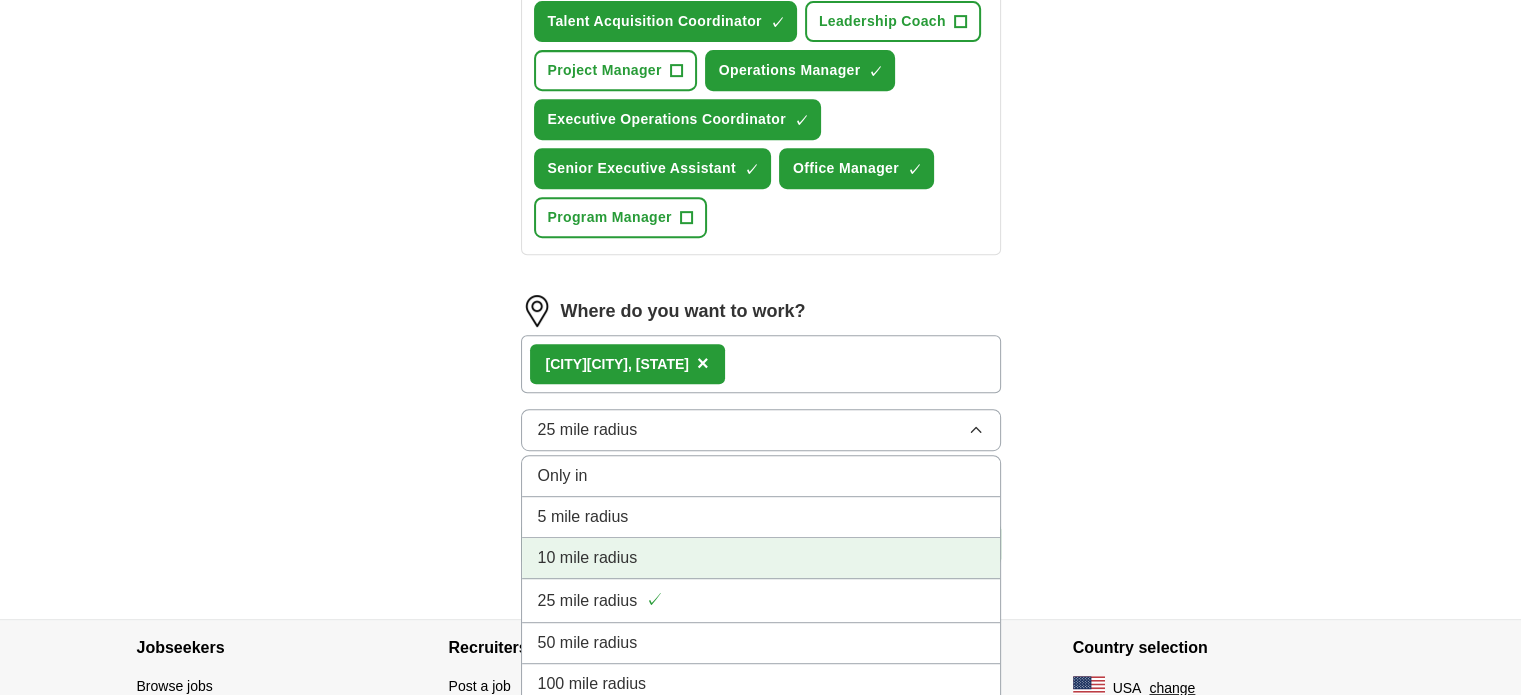 click on "10 mile radius" at bounding box center [761, 558] 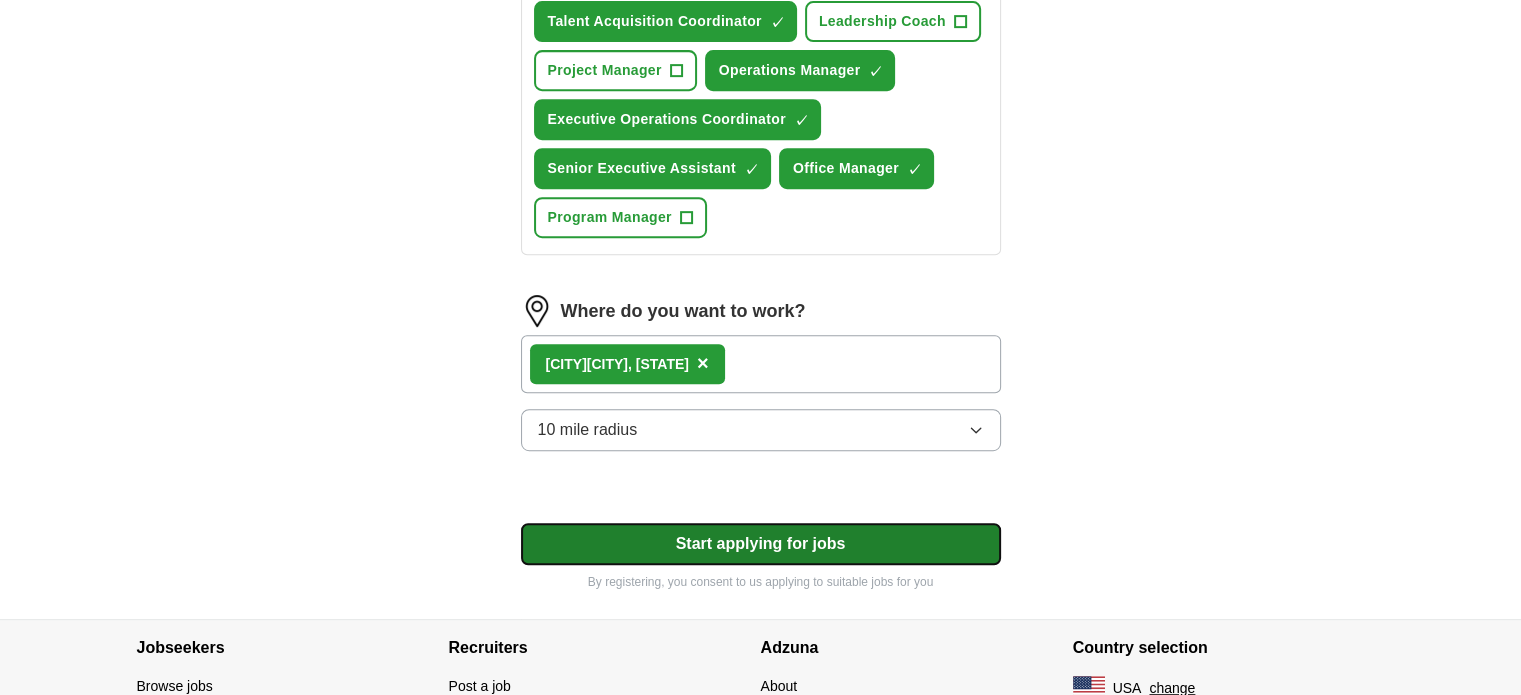 click on "Start applying for jobs" at bounding box center [761, 544] 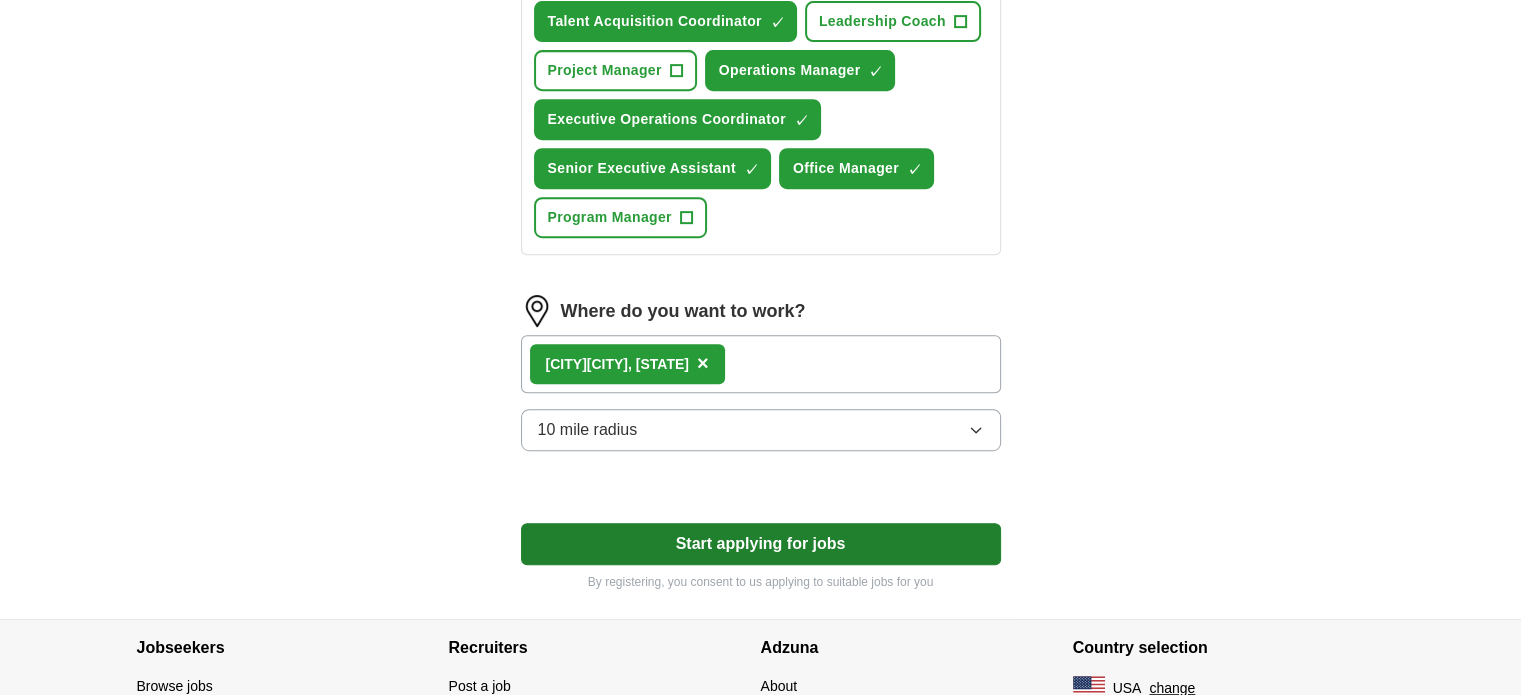 select on "**" 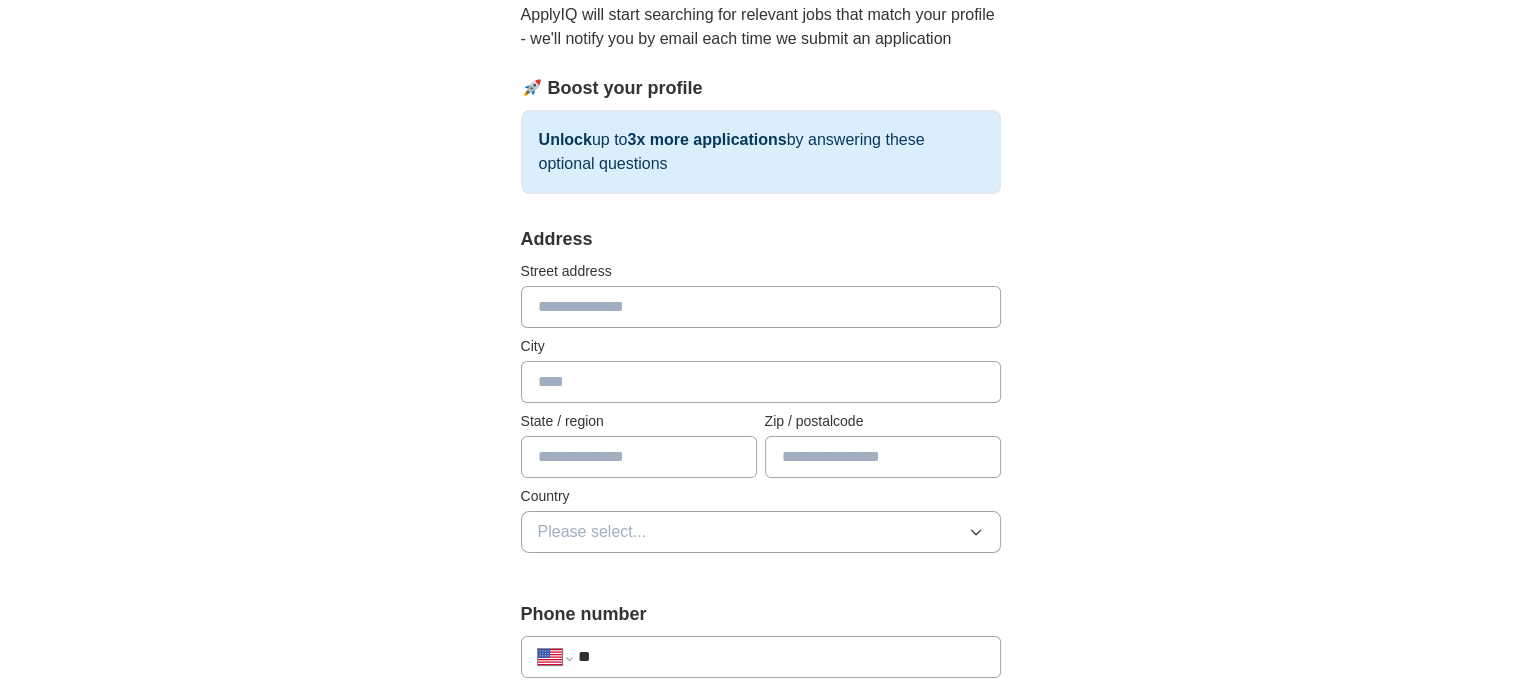 scroll, scrollTop: 300, scrollLeft: 0, axis: vertical 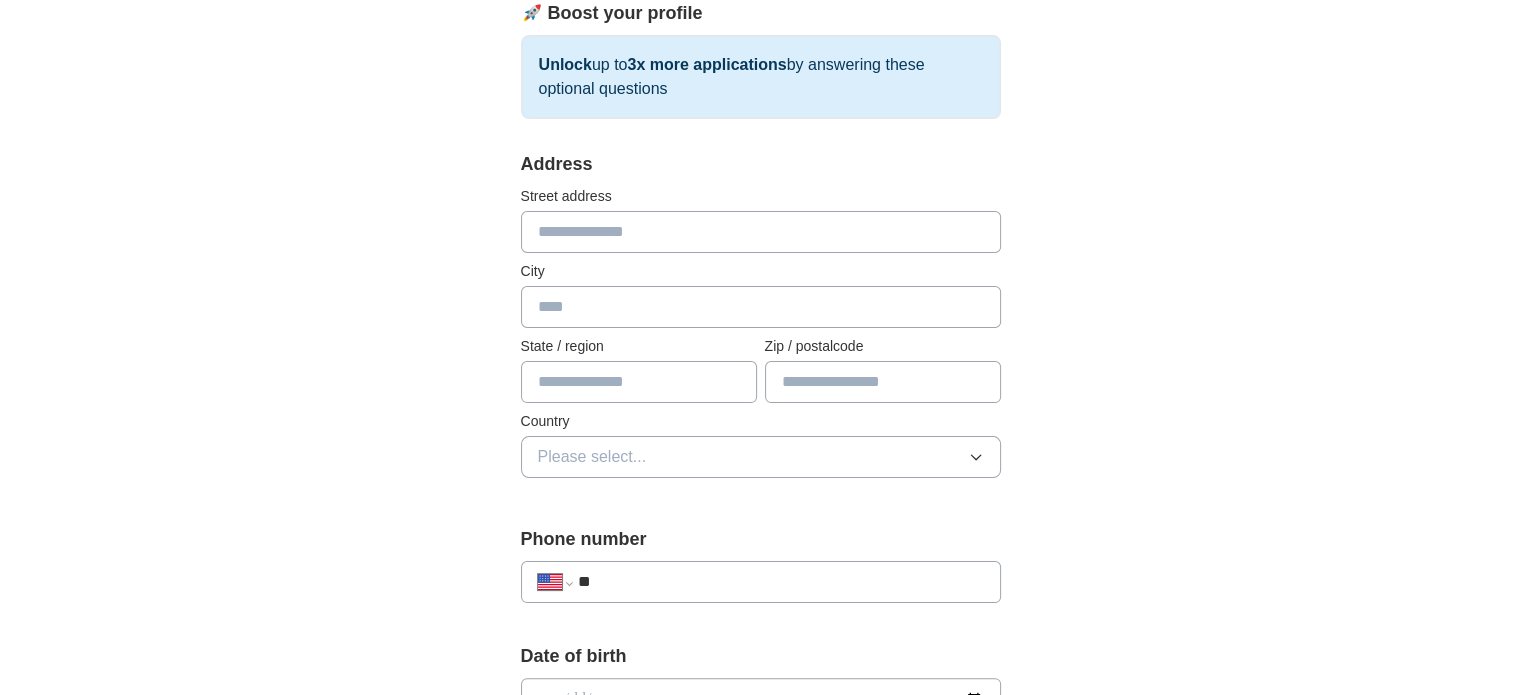click at bounding box center [761, 232] 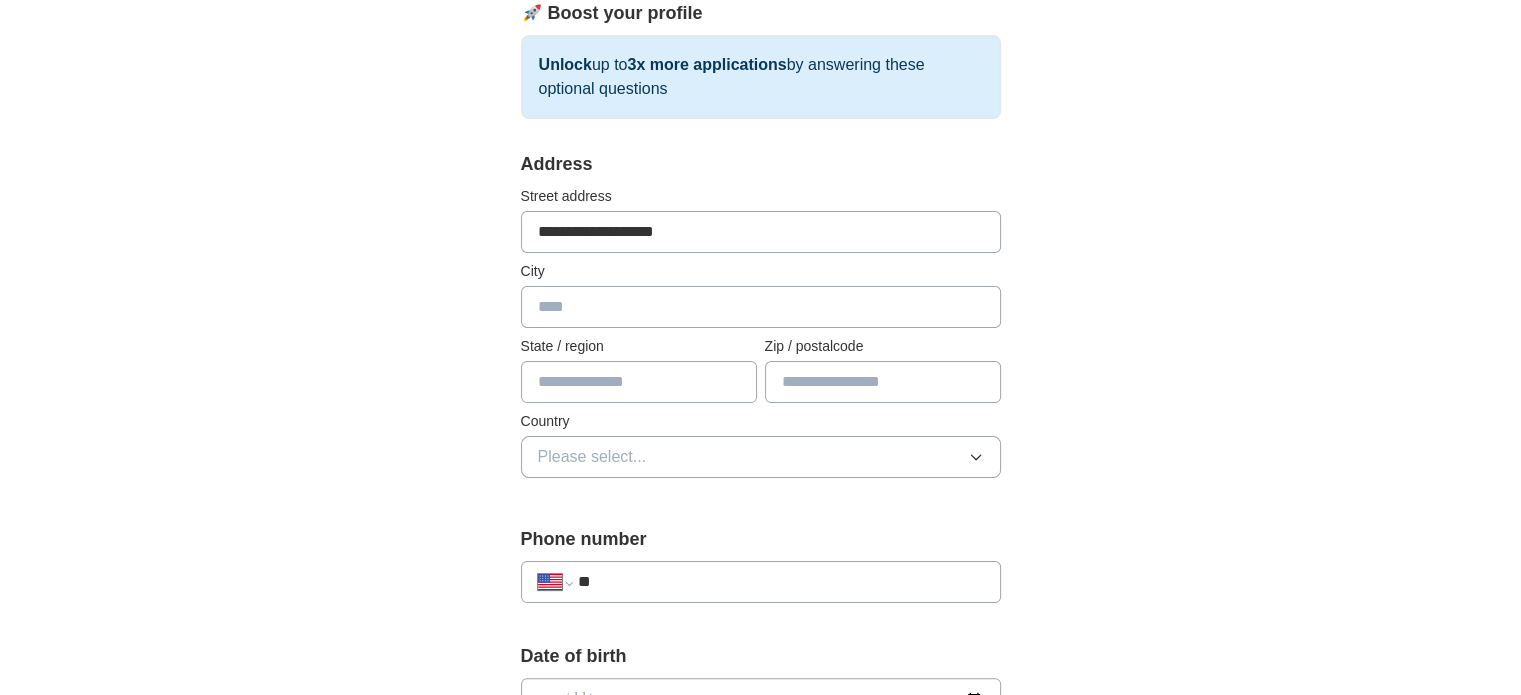 type on "*********" 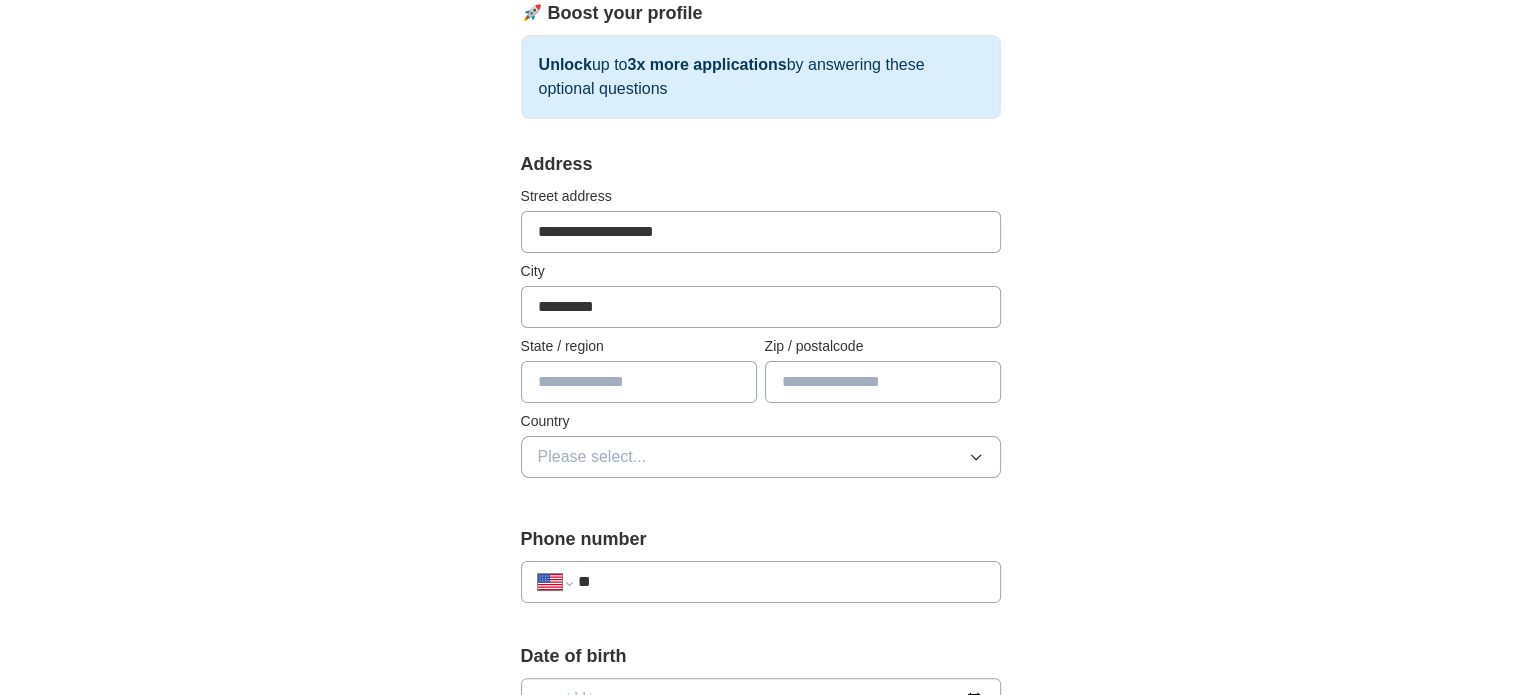 type on "**********" 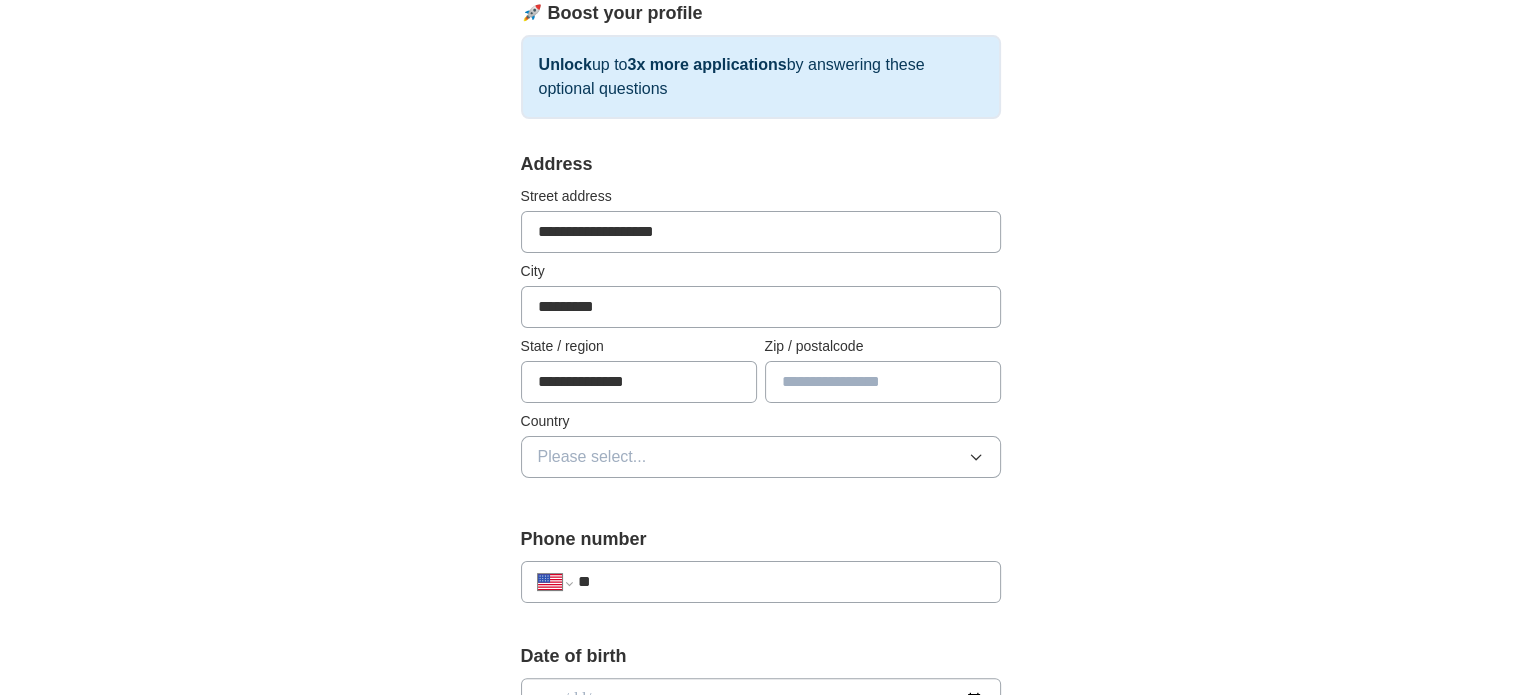 type on "*****" 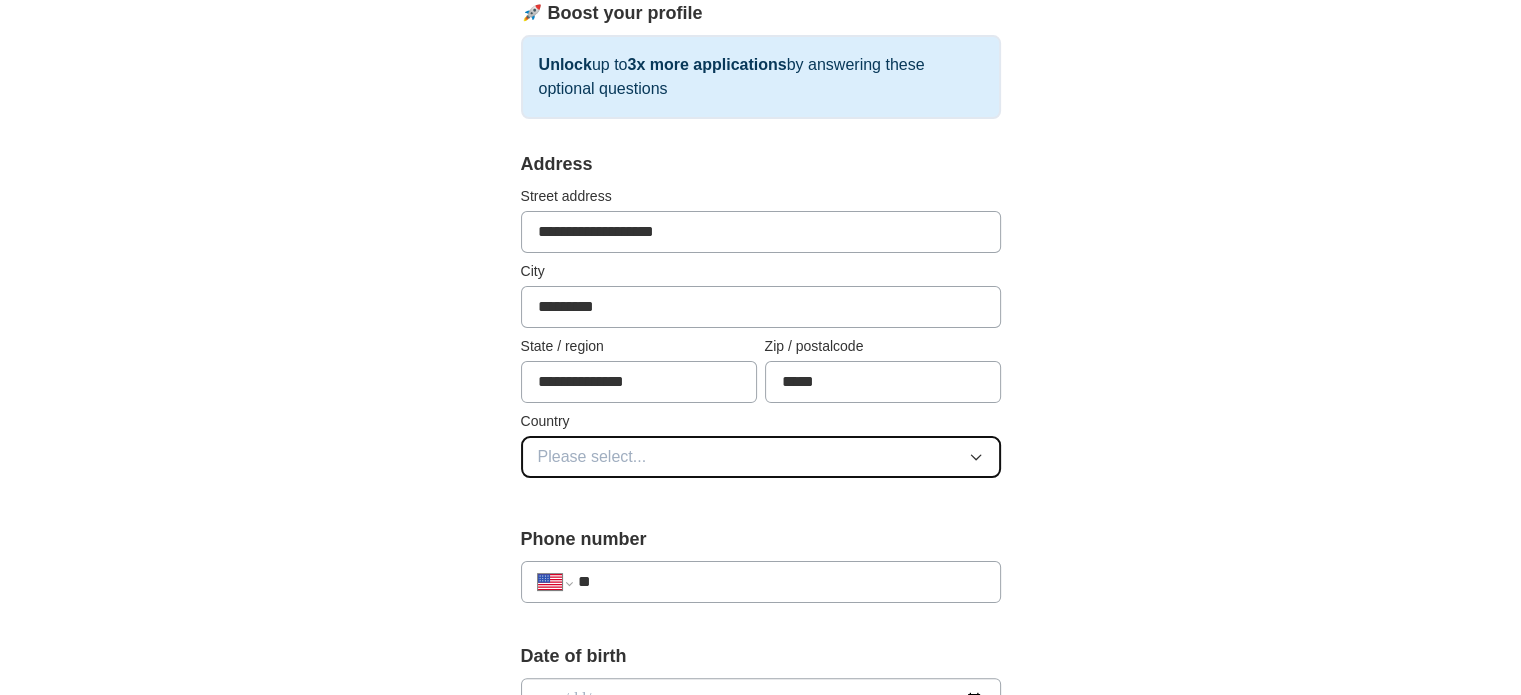 click on "Please select..." at bounding box center (761, 457) 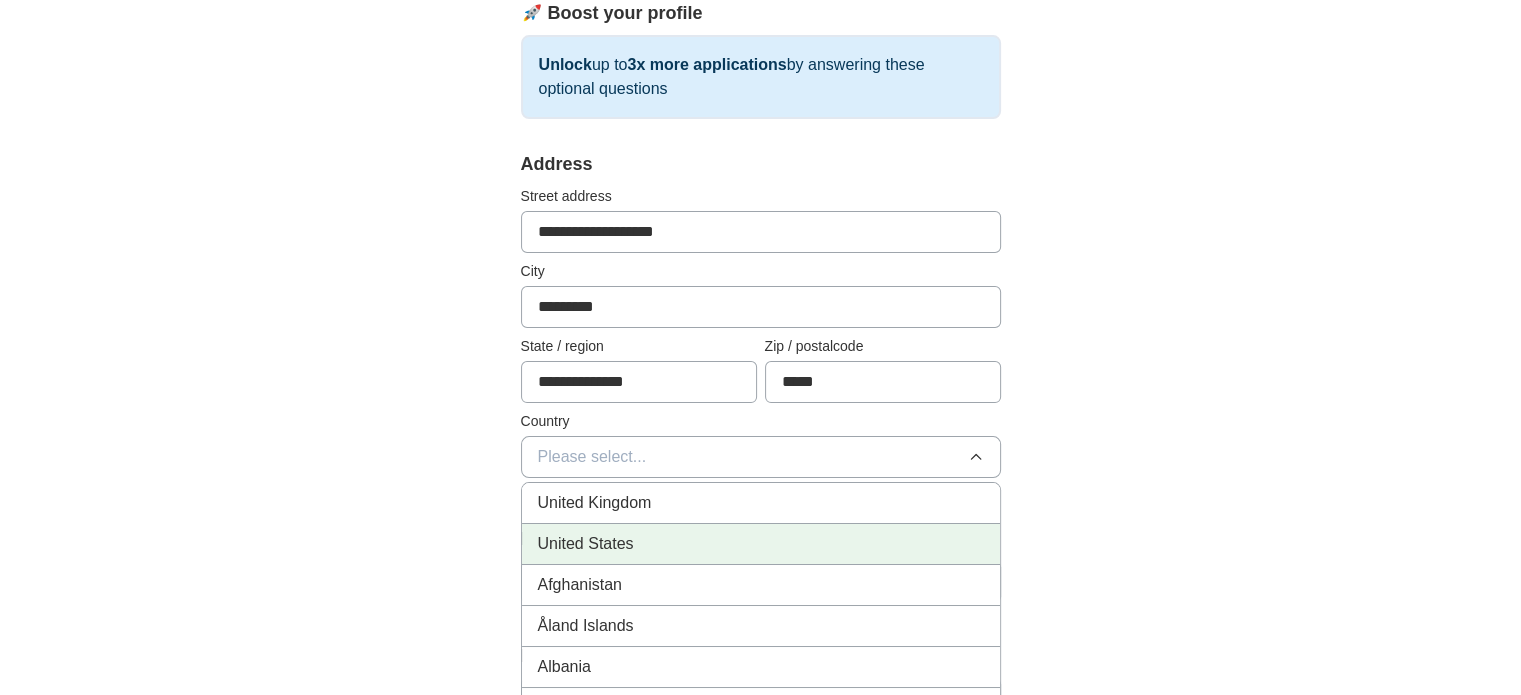 click on "United States" at bounding box center (761, 544) 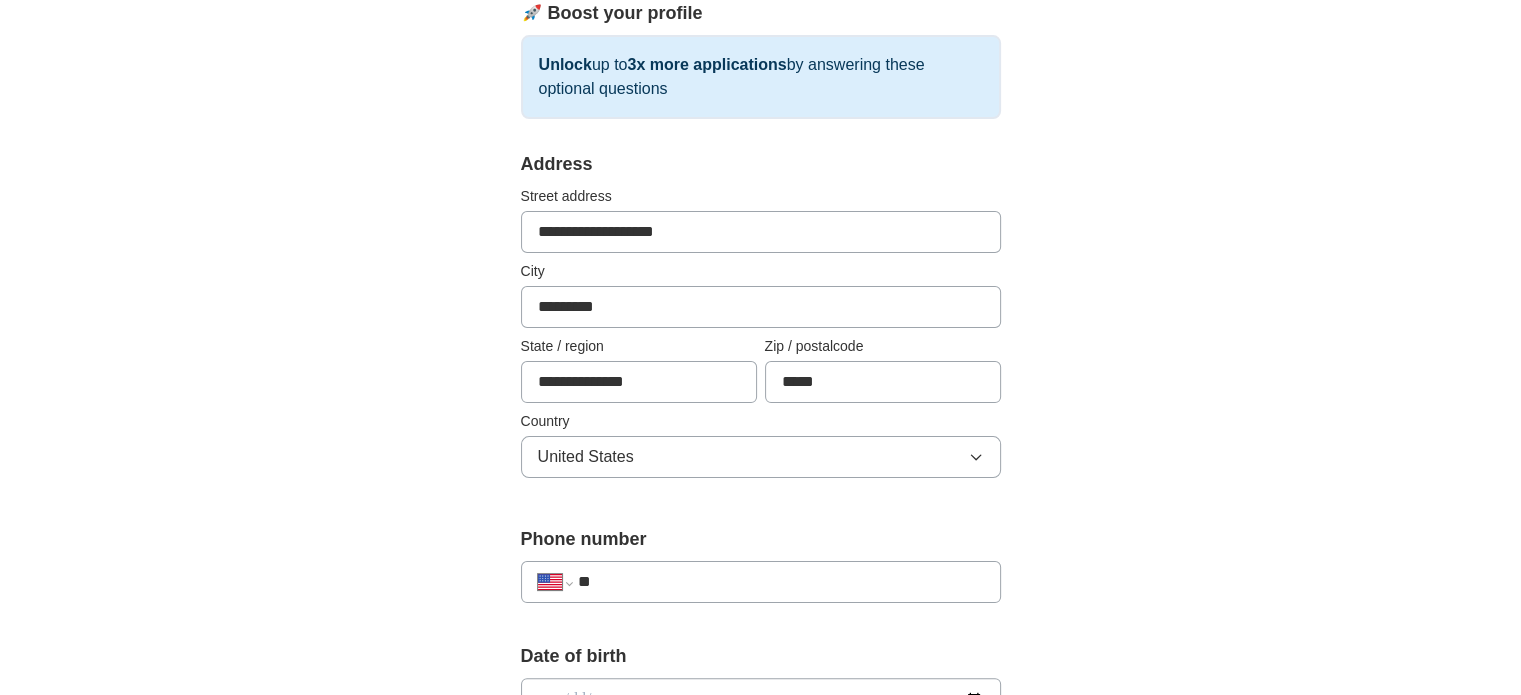 click on "**********" at bounding box center [761, 656] 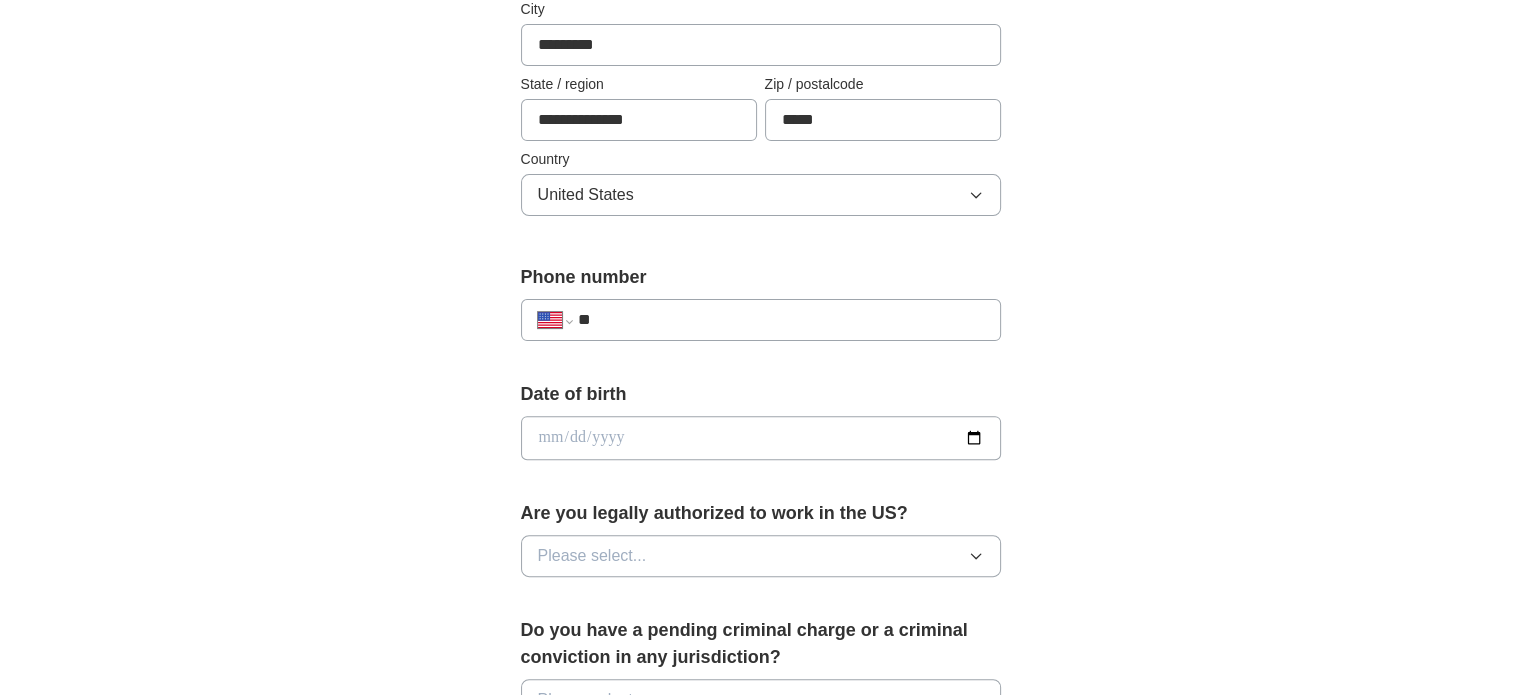 scroll, scrollTop: 600, scrollLeft: 0, axis: vertical 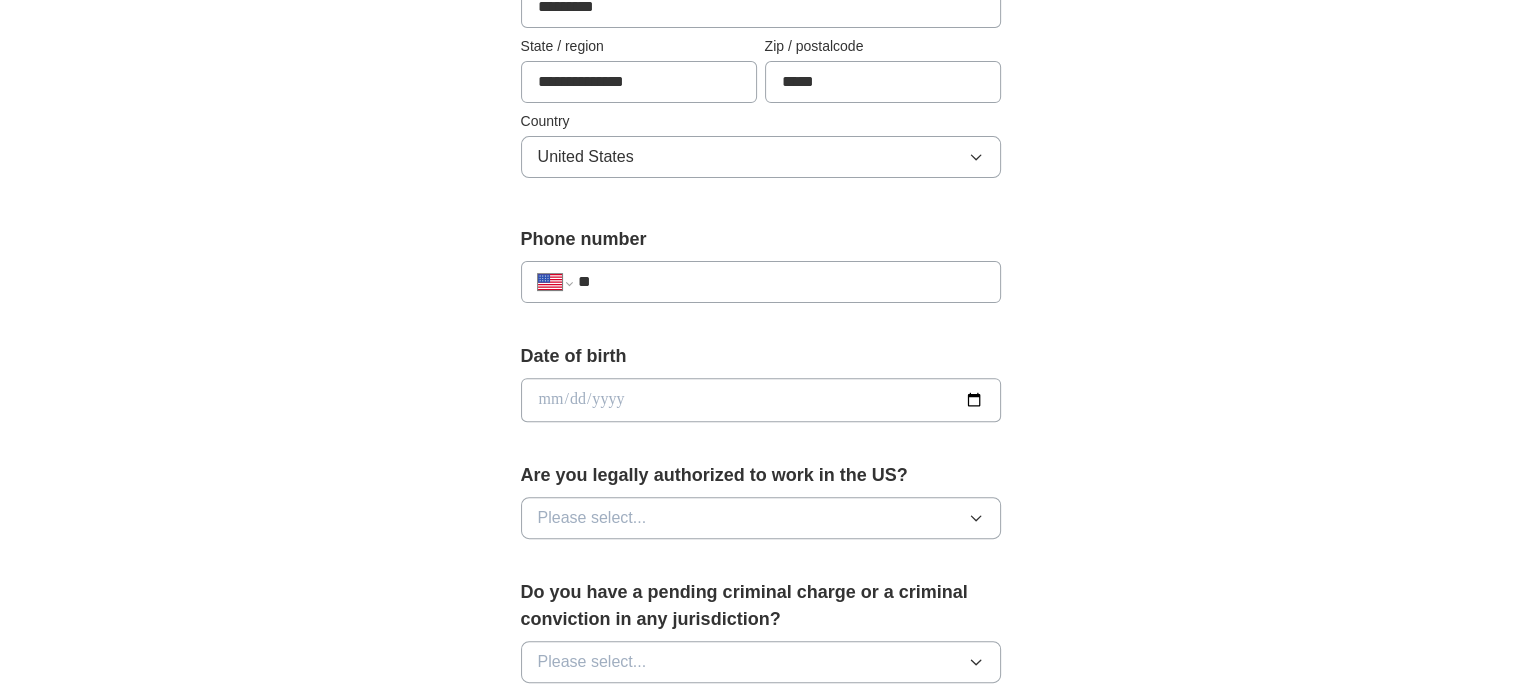 click on "**" at bounding box center [780, 282] 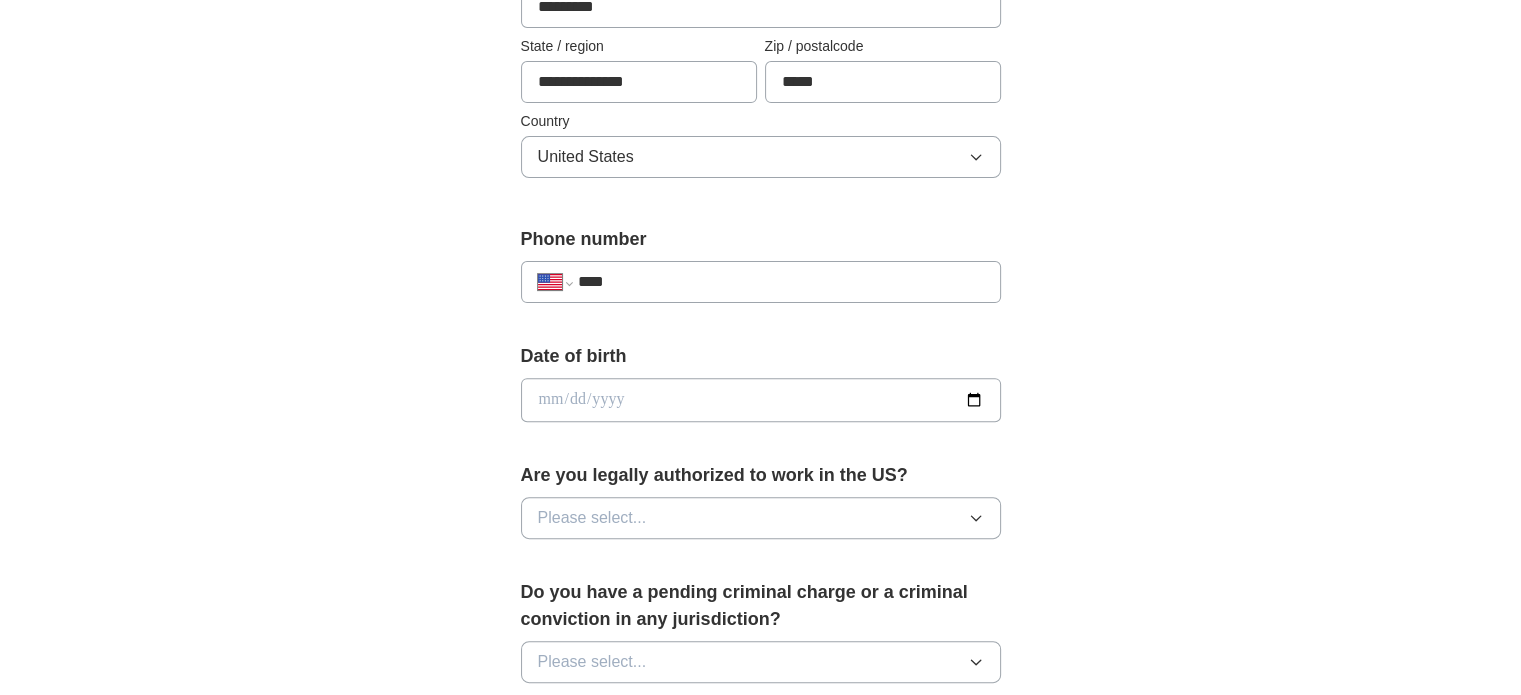 type on "*****" 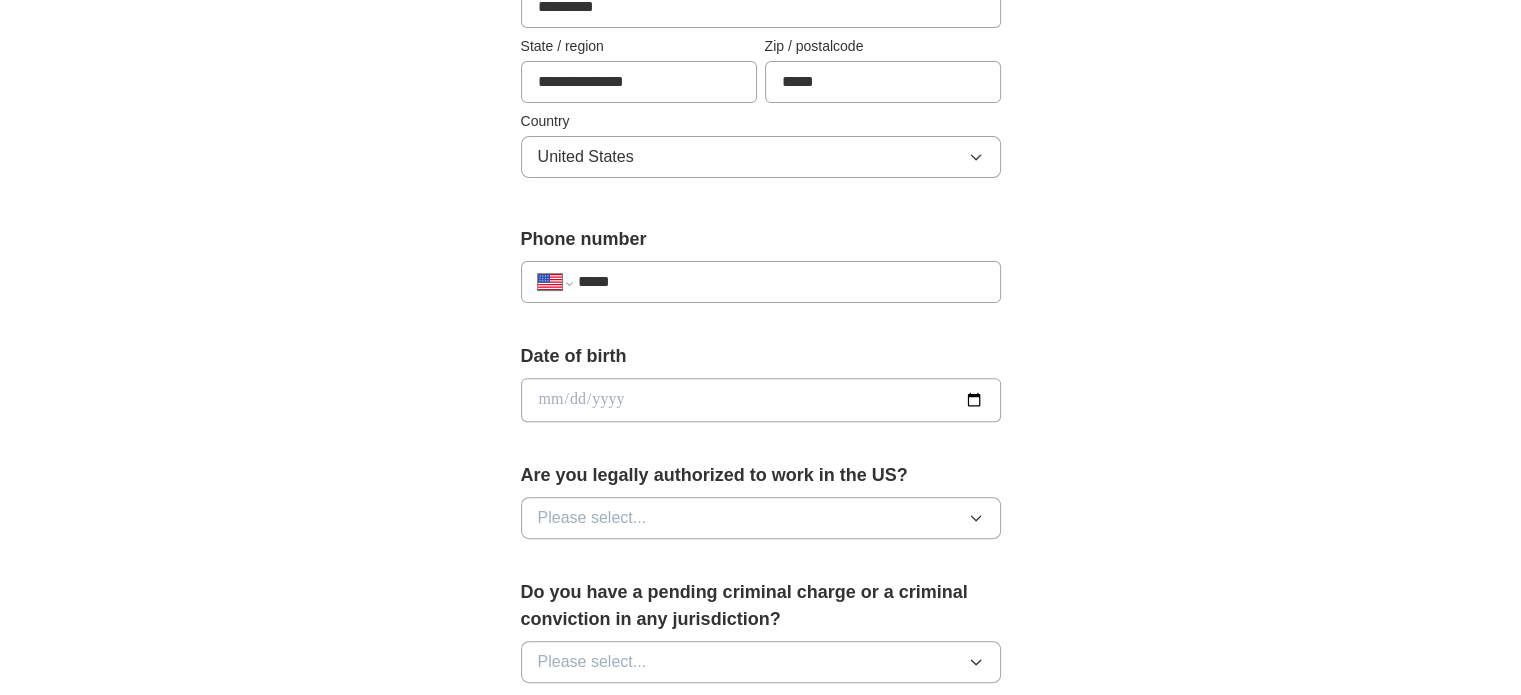 select on "**" 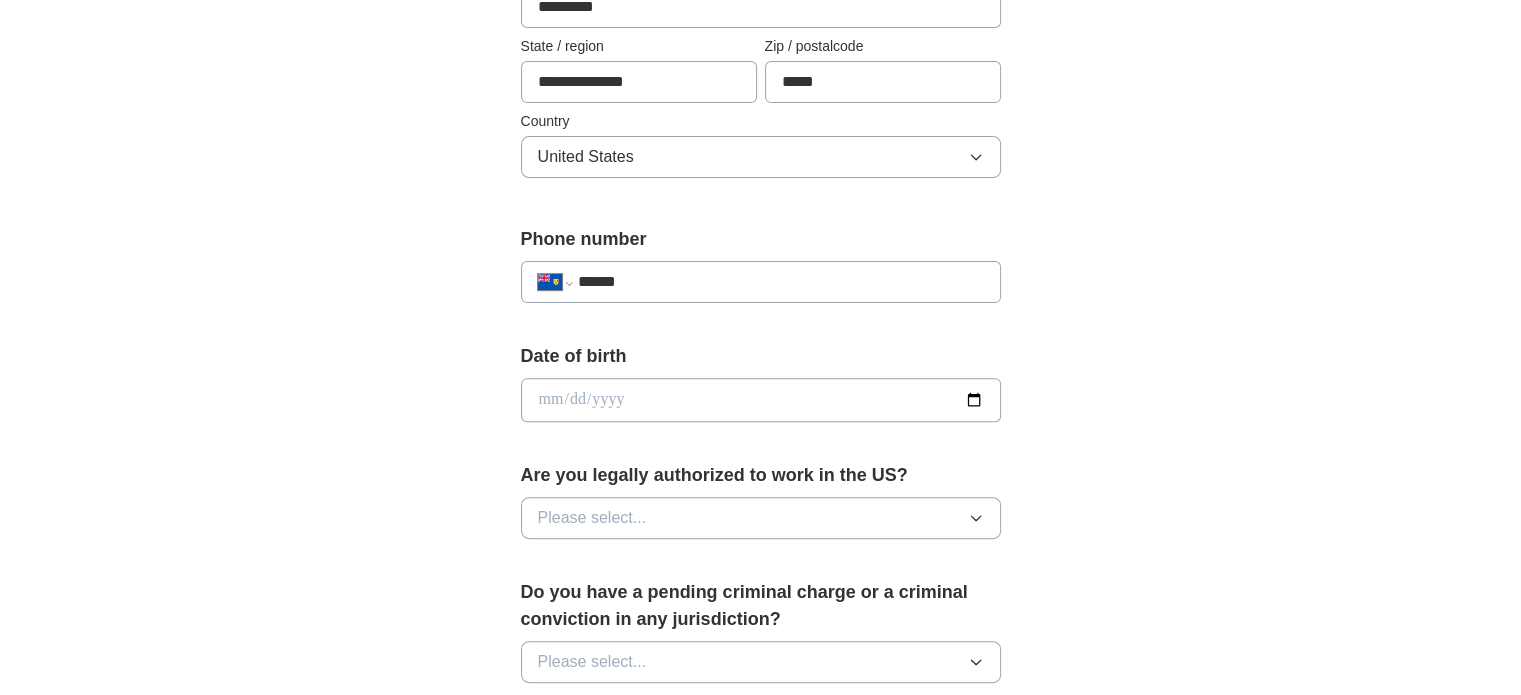 select on "**" 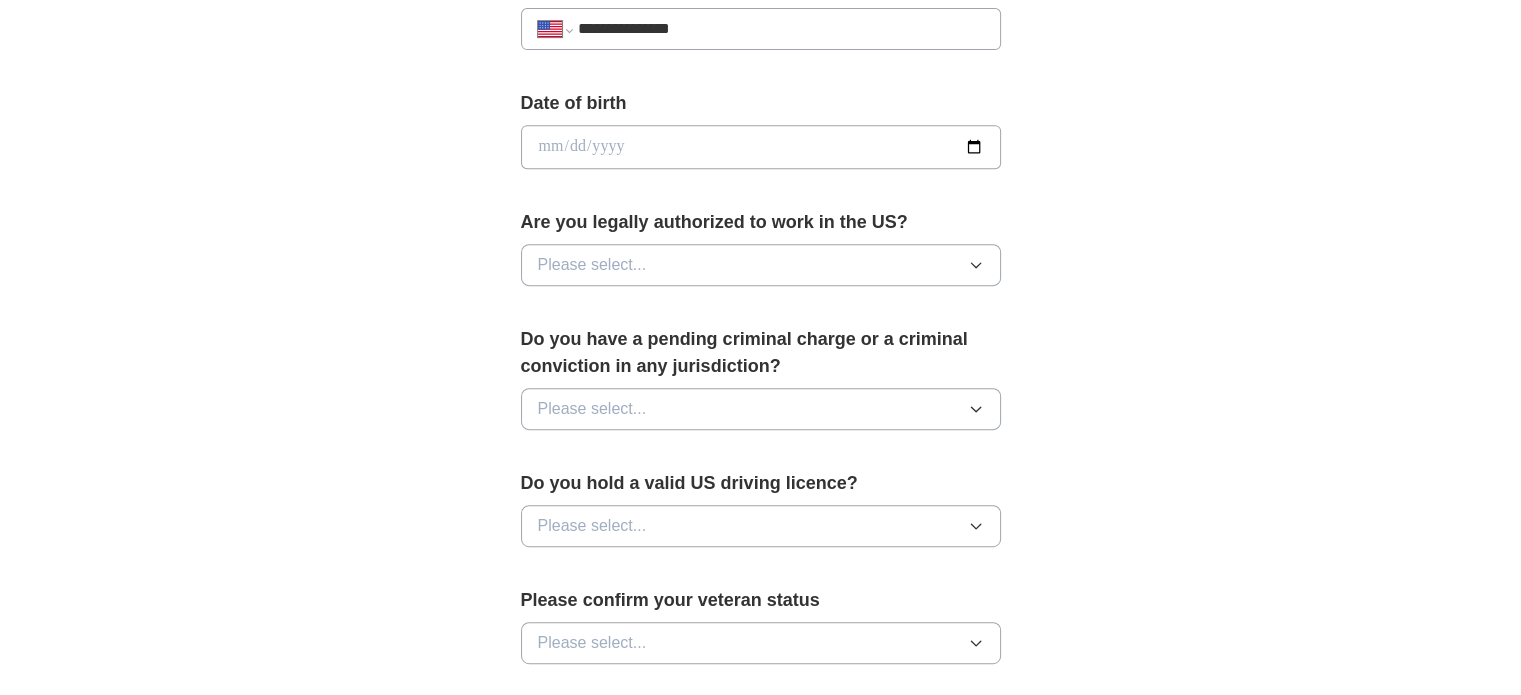 scroll, scrollTop: 900, scrollLeft: 0, axis: vertical 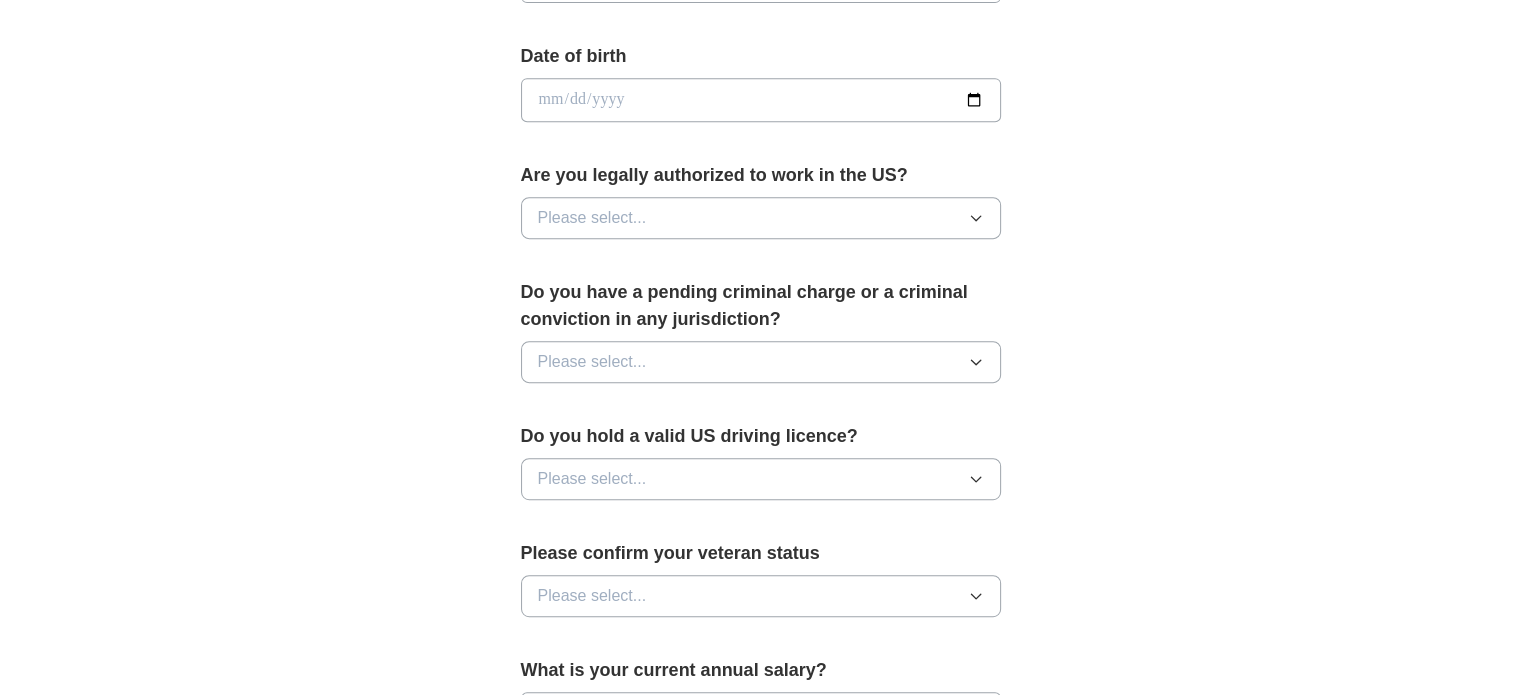 type on "**********" 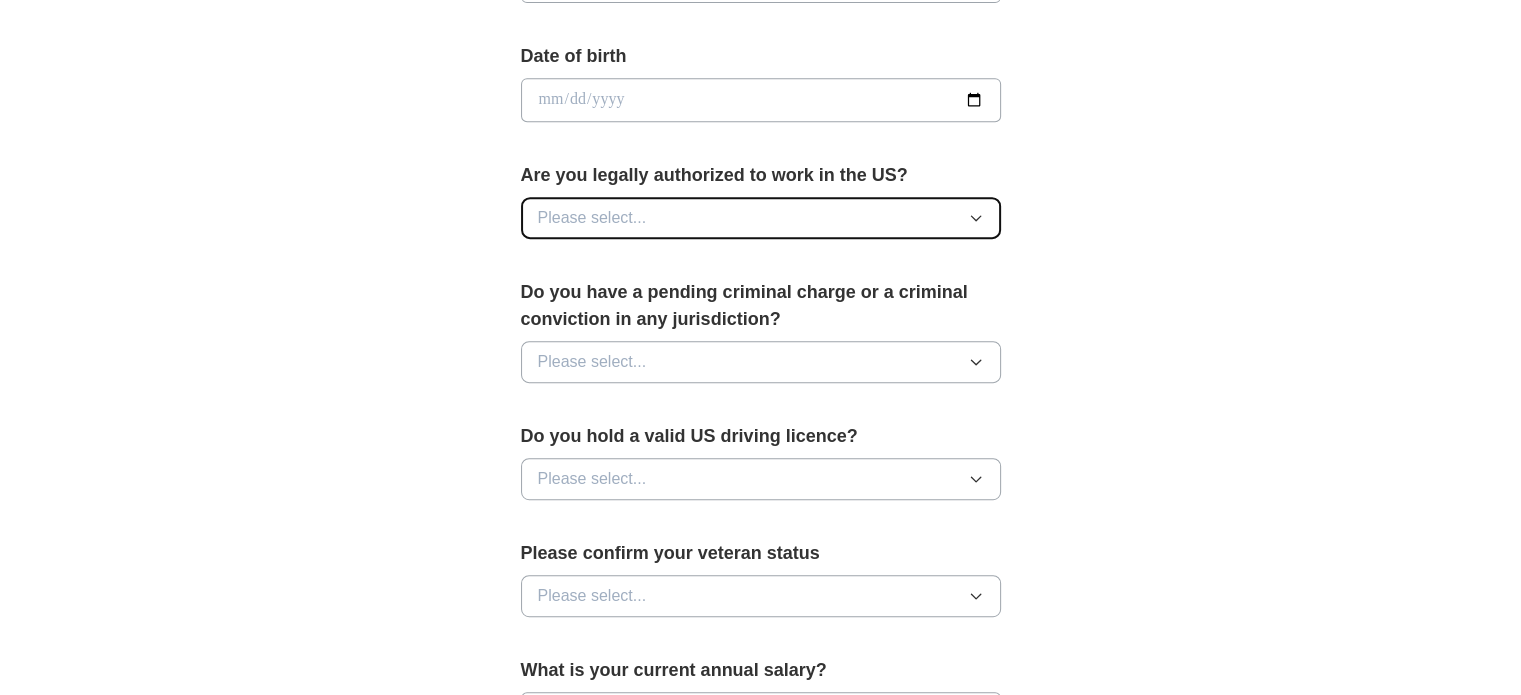 click on "Please select..." at bounding box center (761, 218) 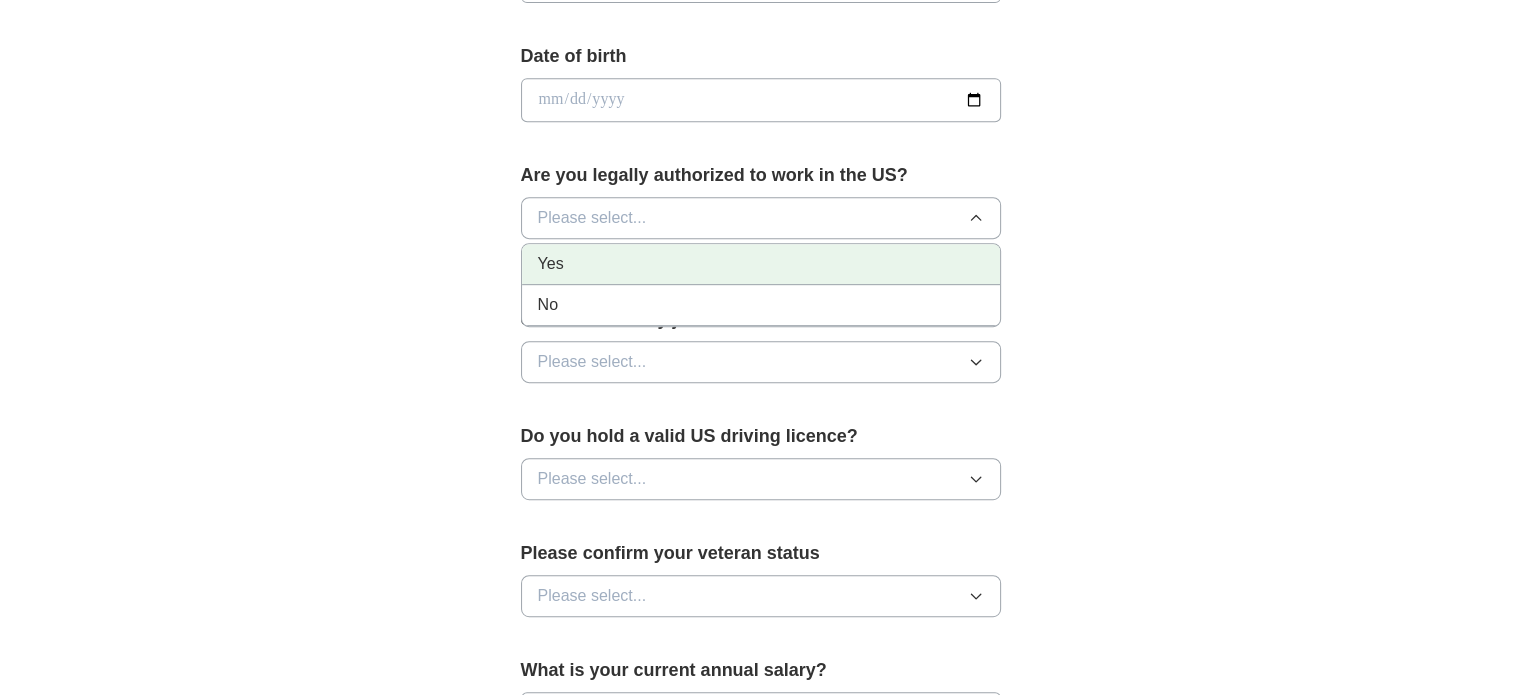 click on "Yes" at bounding box center [761, 264] 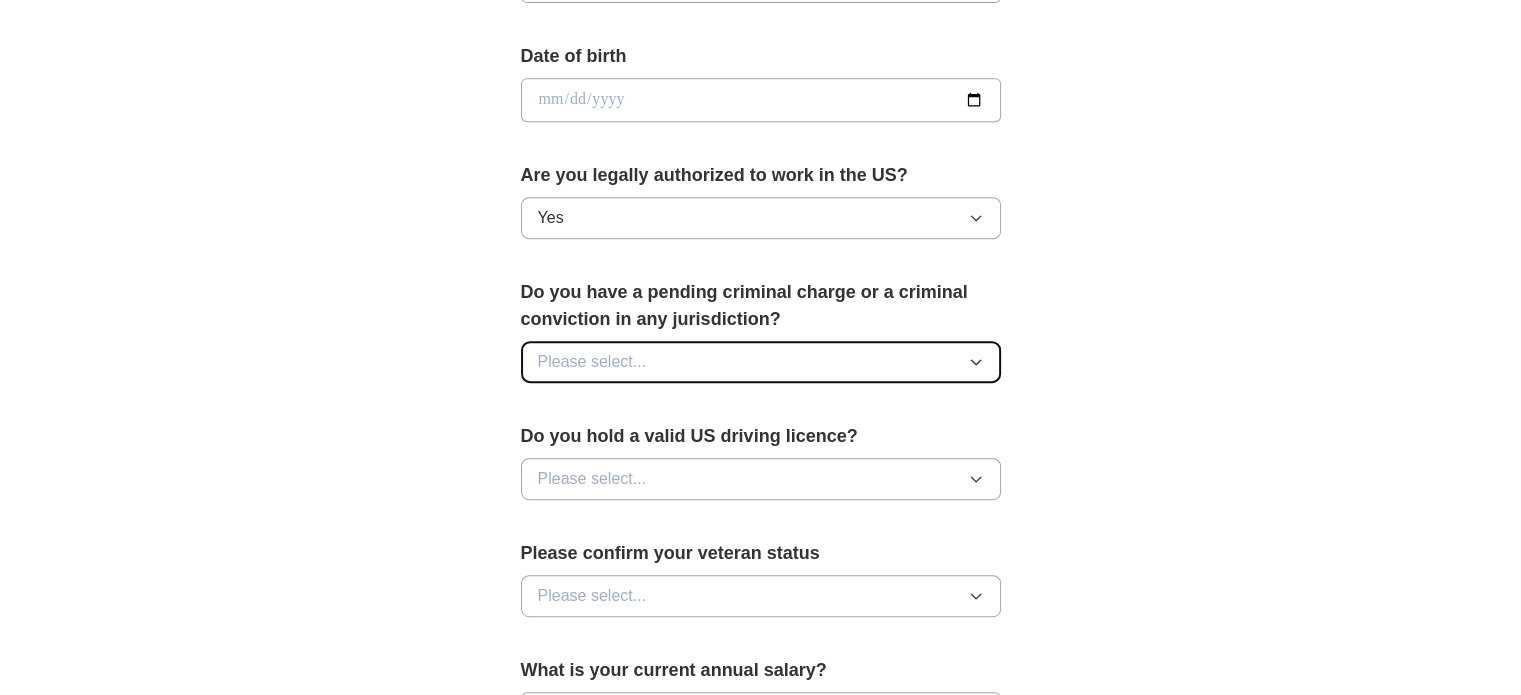 click on "Please select..." at bounding box center [761, 362] 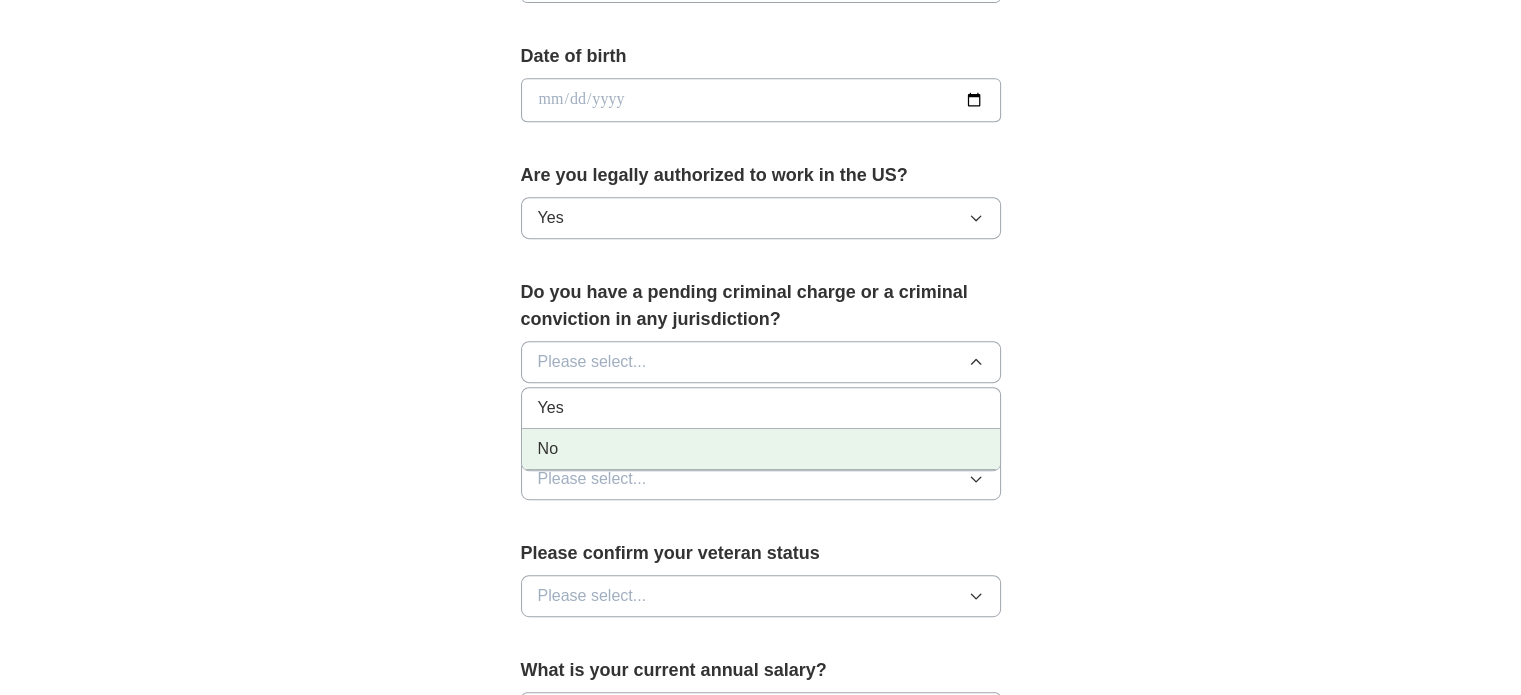 click on "No" at bounding box center [761, 449] 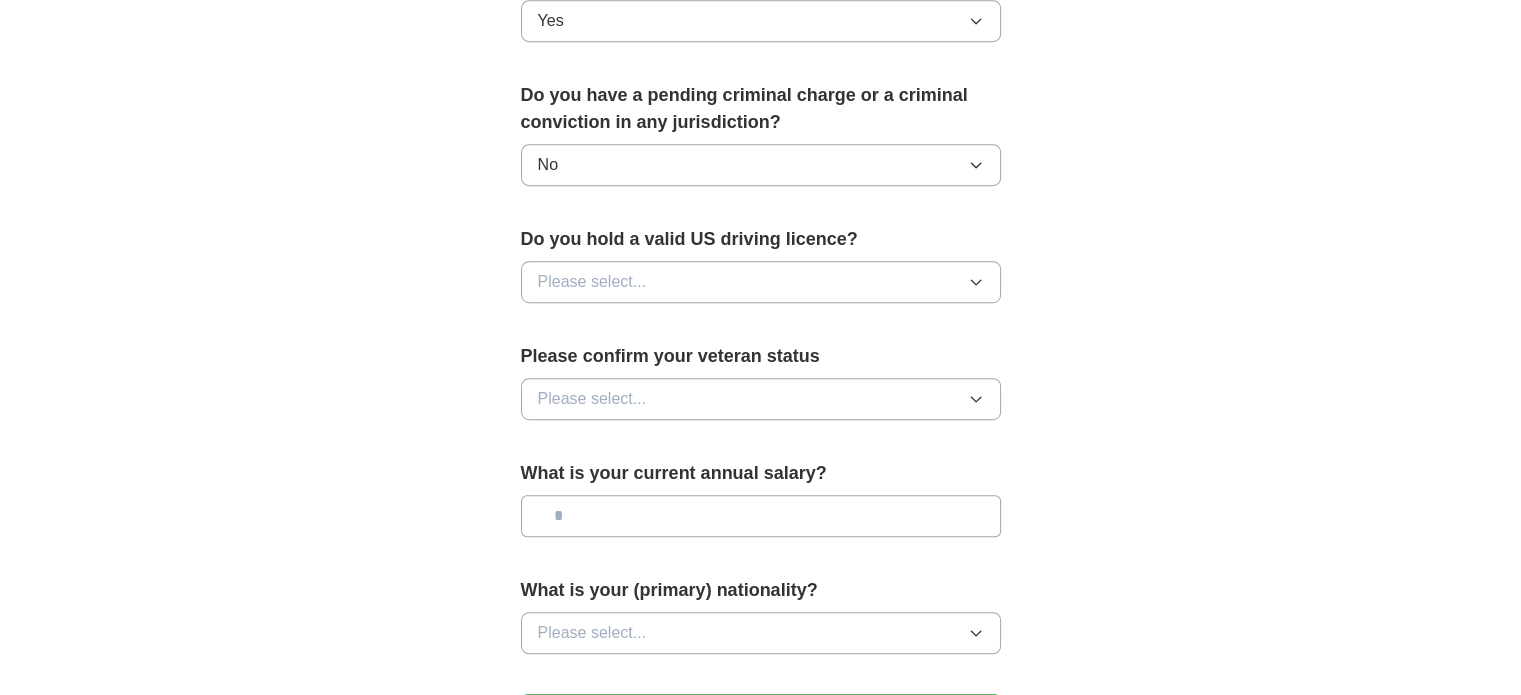scroll, scrollTop: 1100, scrollLeft: 0, axis: vertical 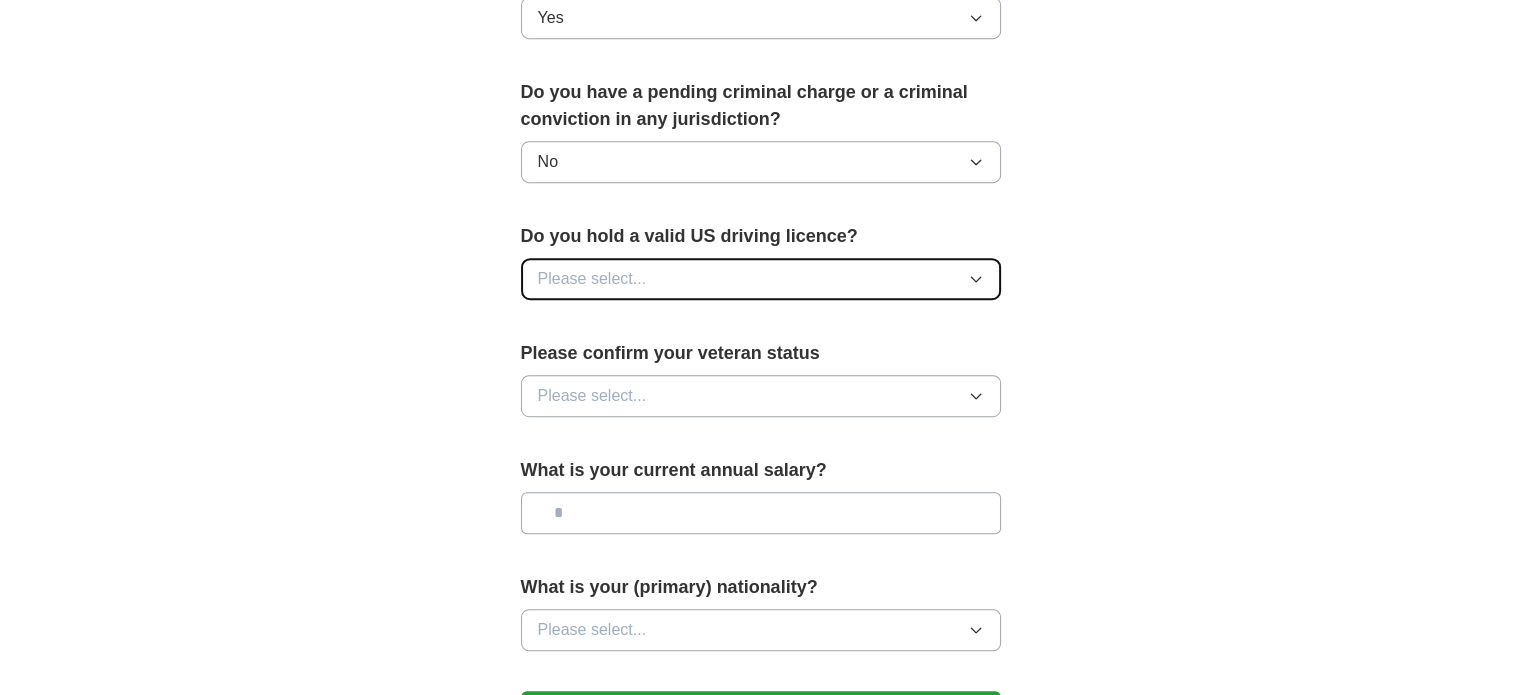 click on "Please select..." at bounding box center [761, 279] 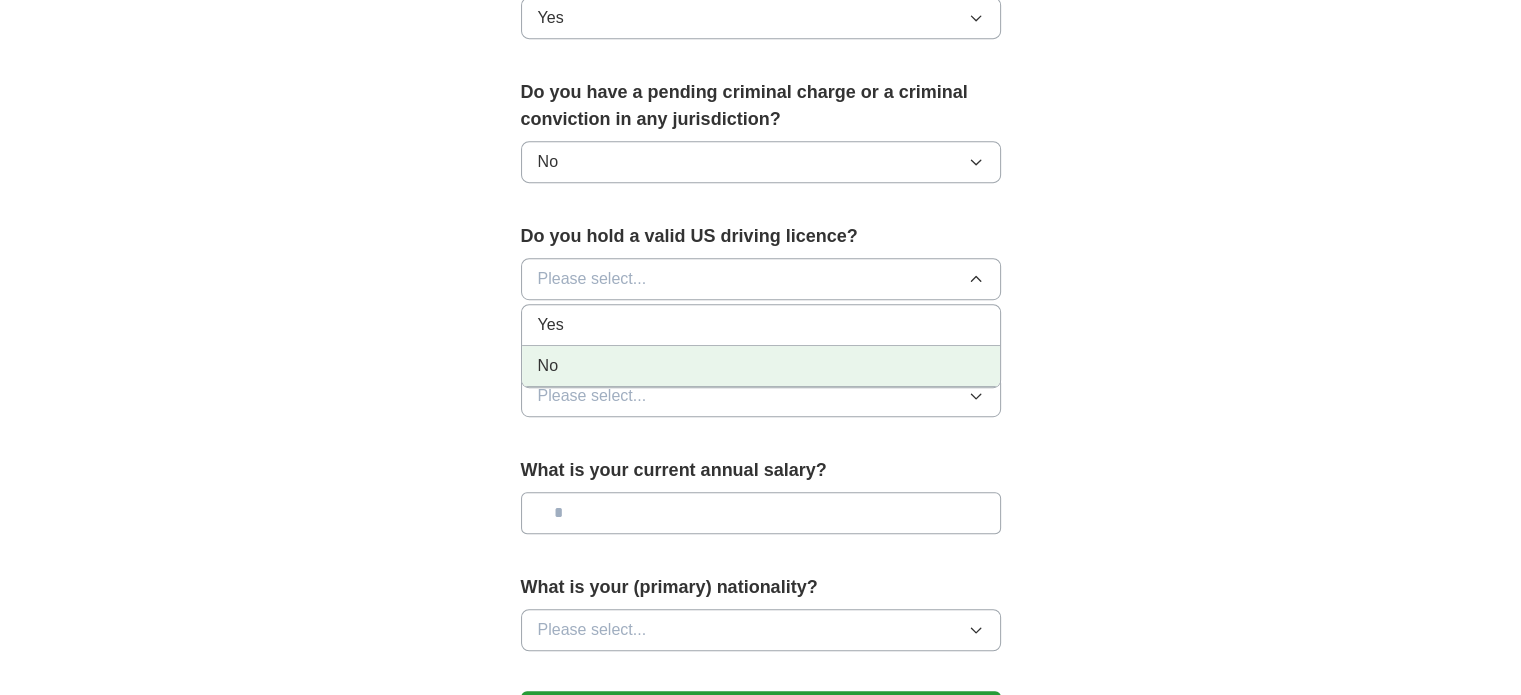 click on "No" at bounding box center [761, 366] 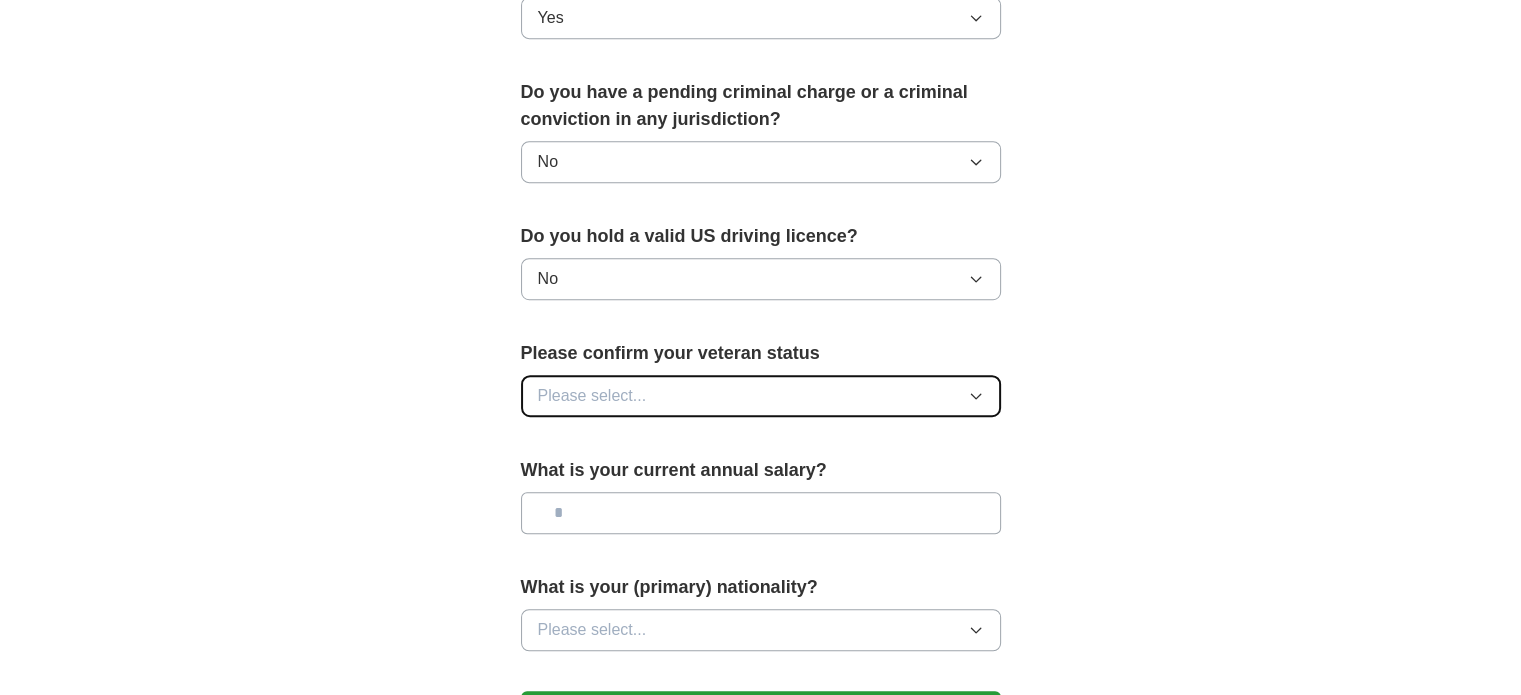 click on "Please select..." at bounding box center (761, 396) 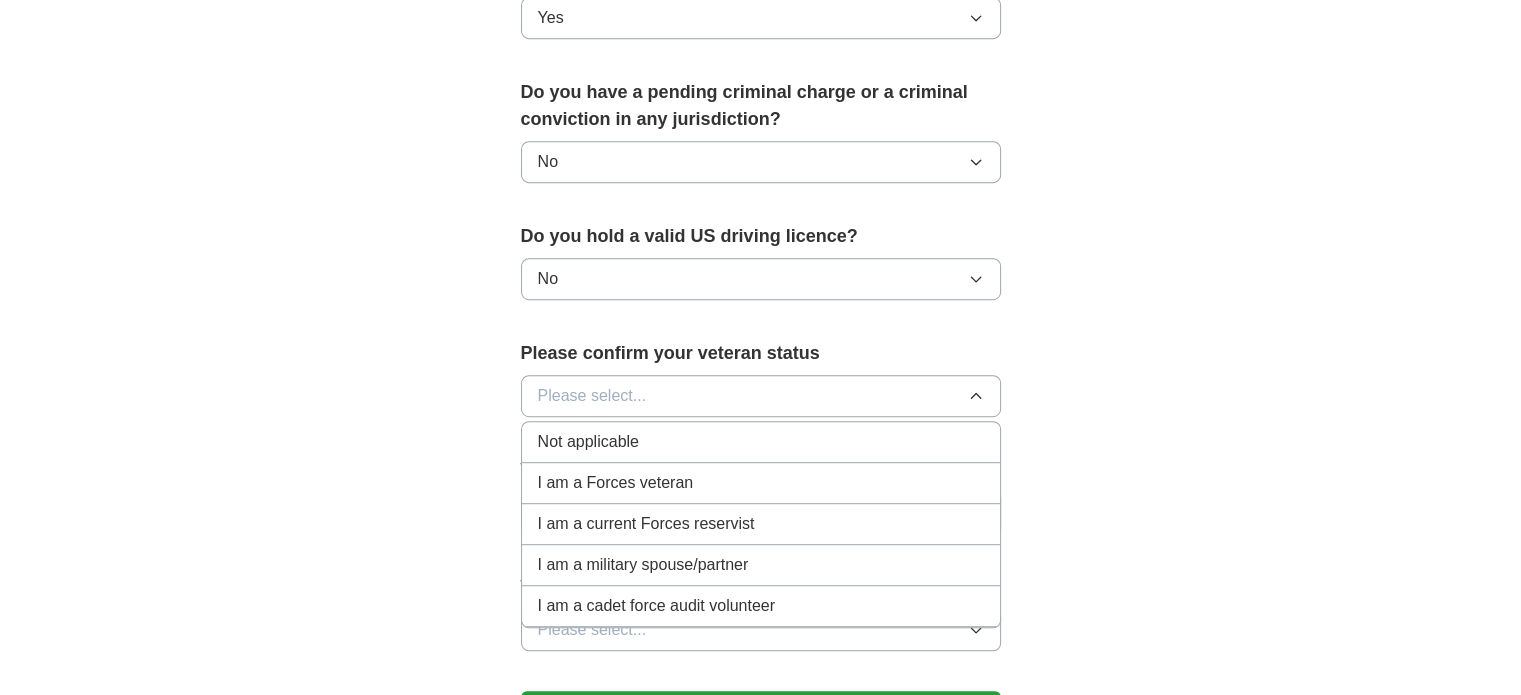 click on "Not applicable" at bounding box center (761, 442) 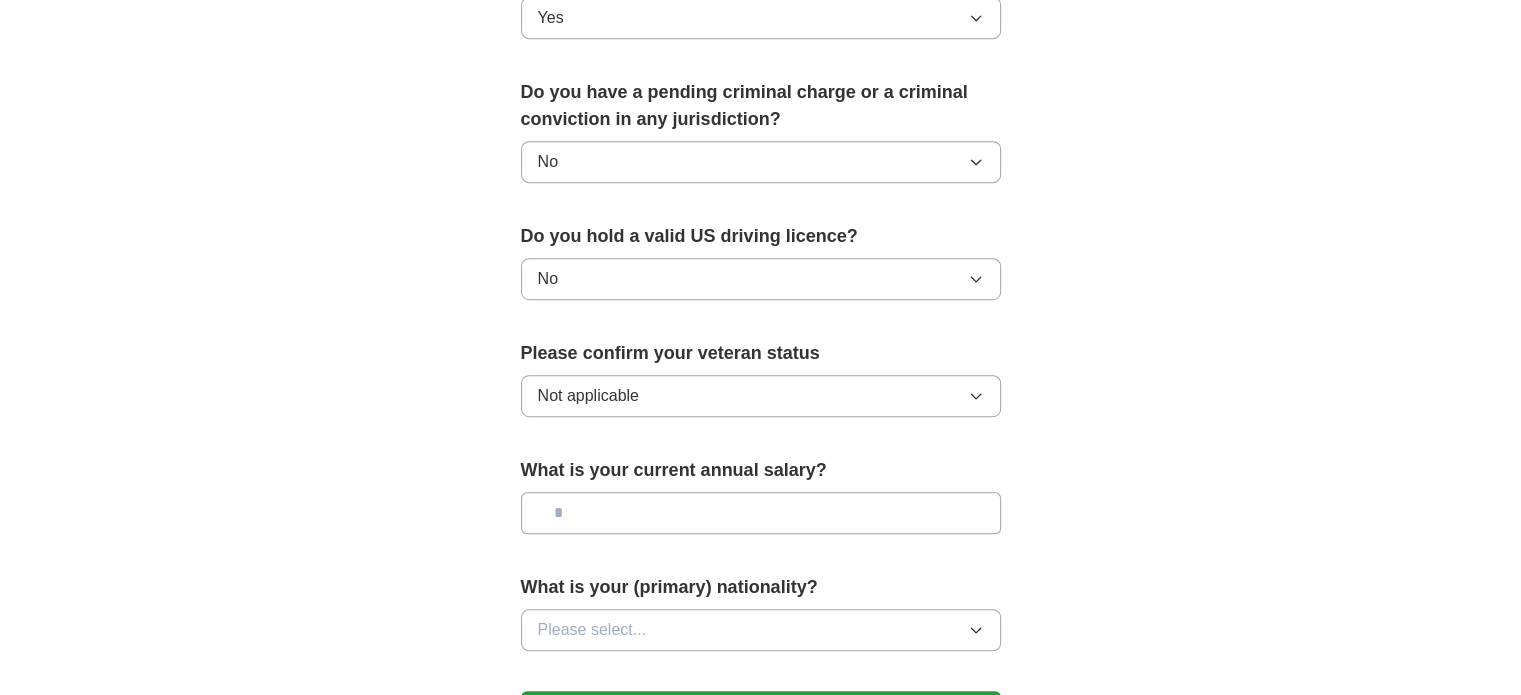 click on "**********" at bounding box center [761, -144] 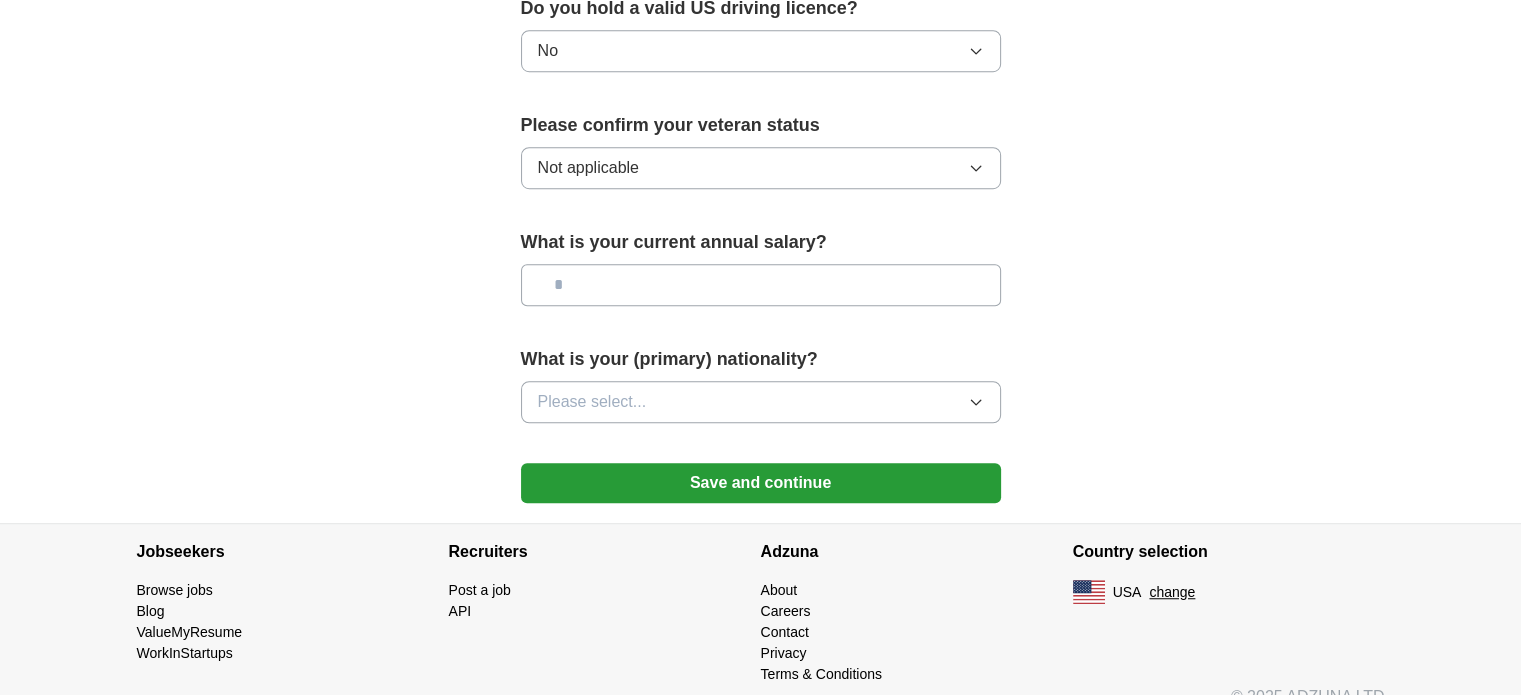 scroll, scrollTop: 1352, scrollLeft: 0, axis: vertical 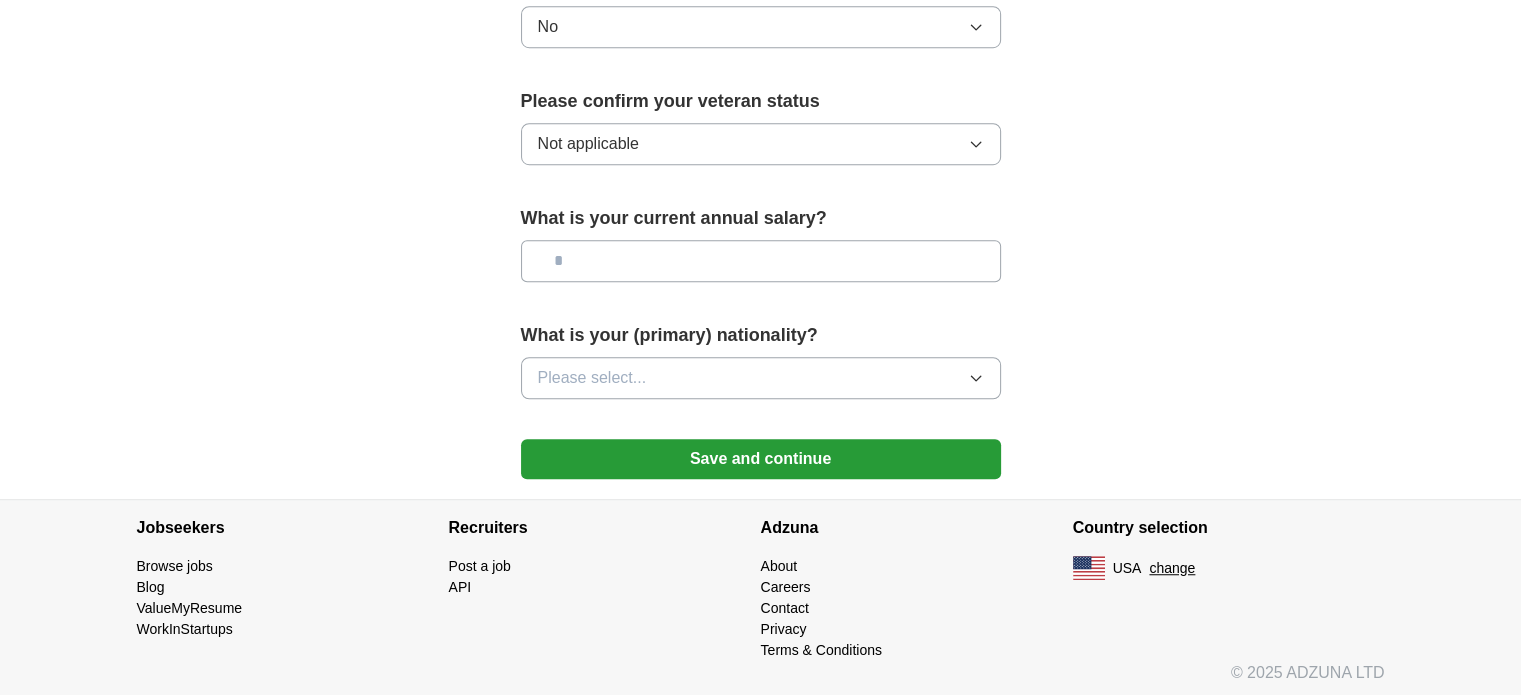 click at bounding box center [761, 261] 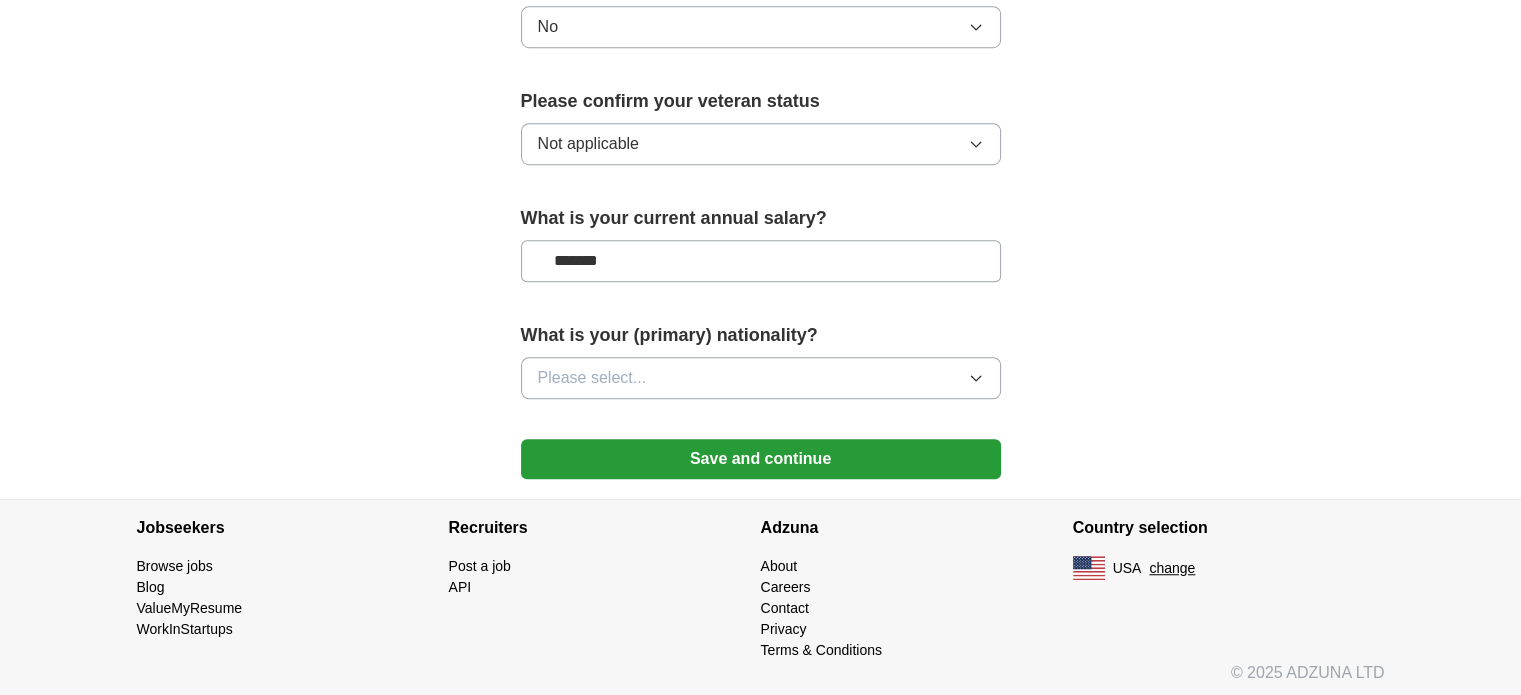 type on "*******" 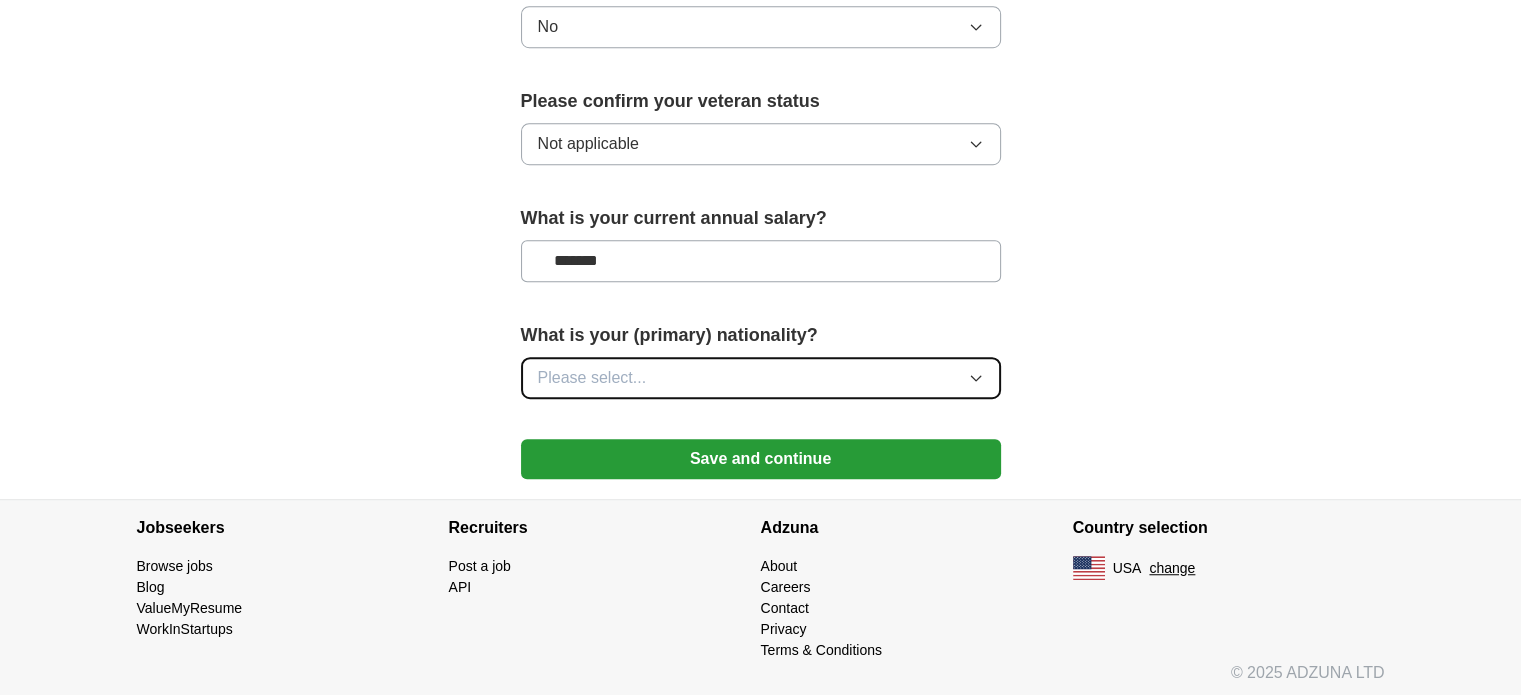 click on "Please select..." at bounding box center [761, 378] 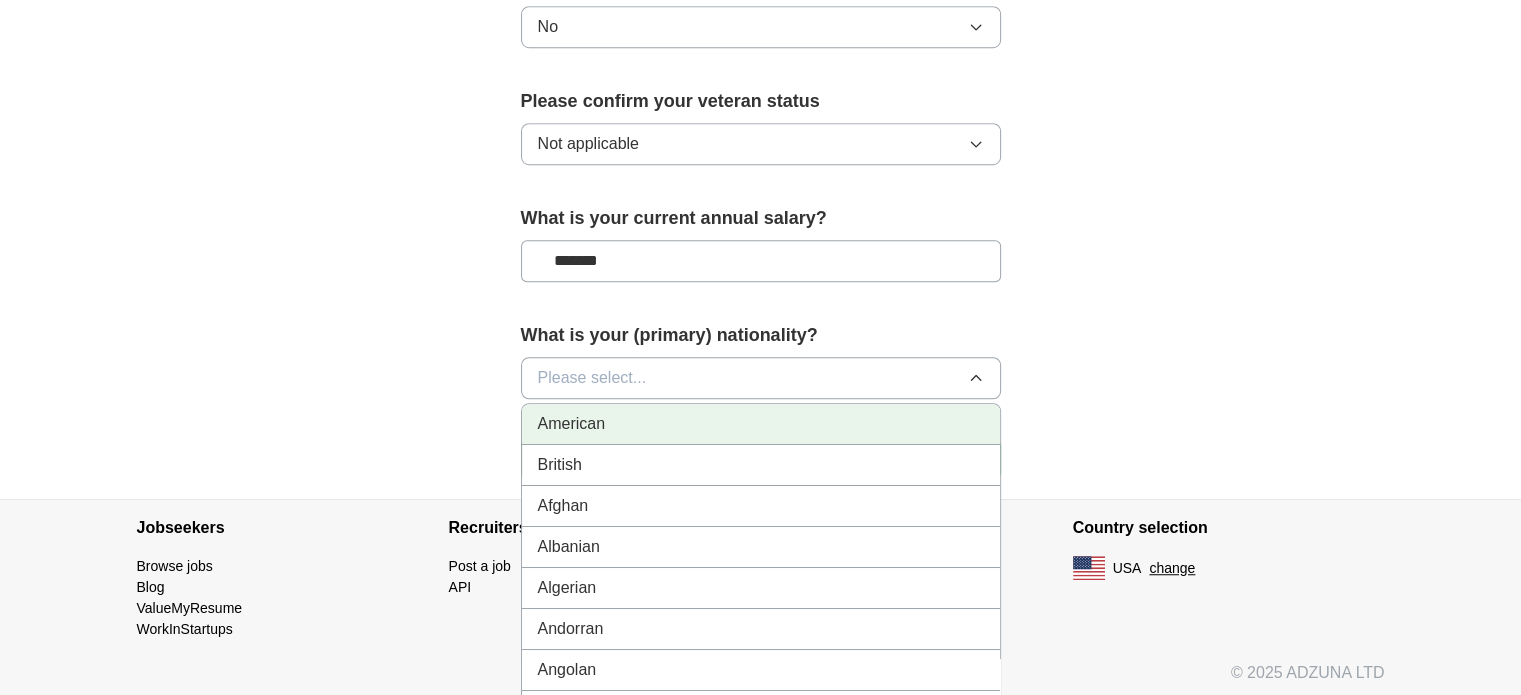 click on "American" at bounding box center (761, 424) 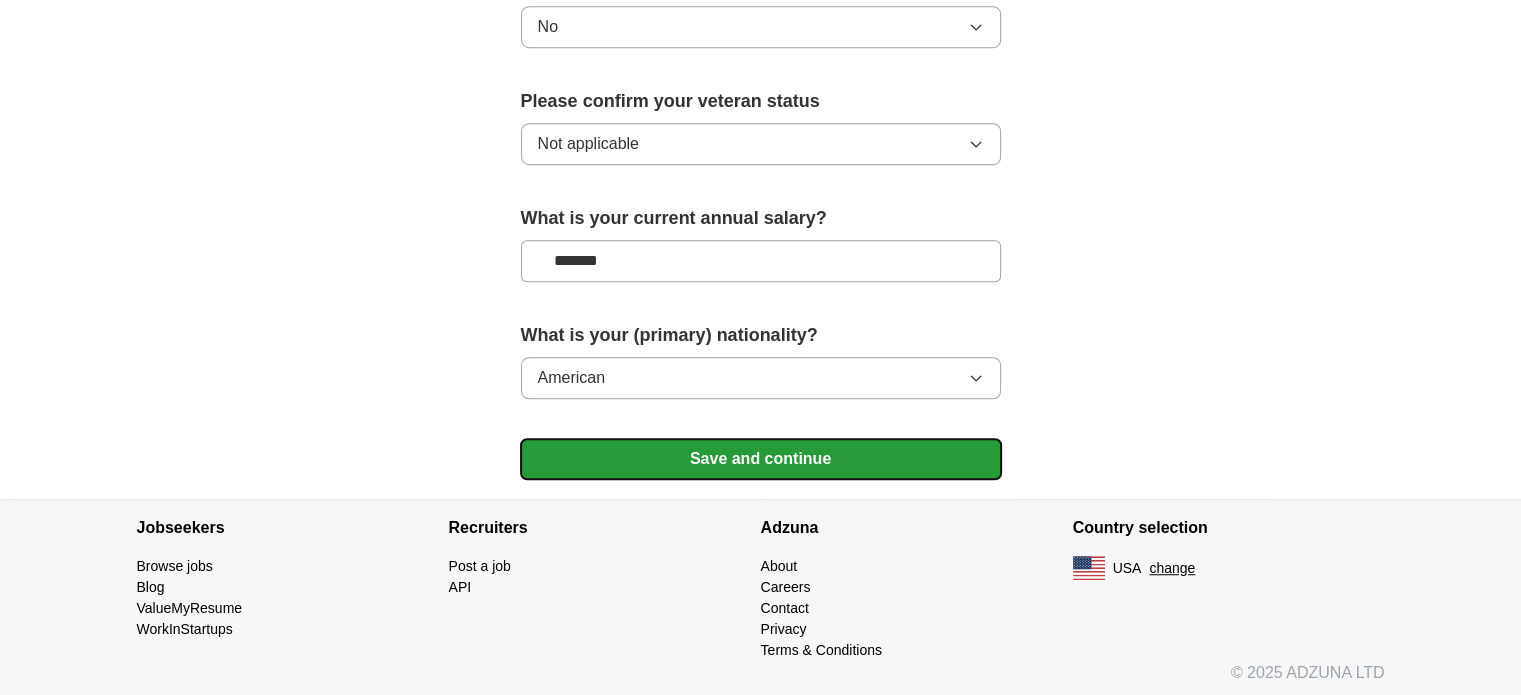 click on "Save and continue" at bounding box center [761, 459] 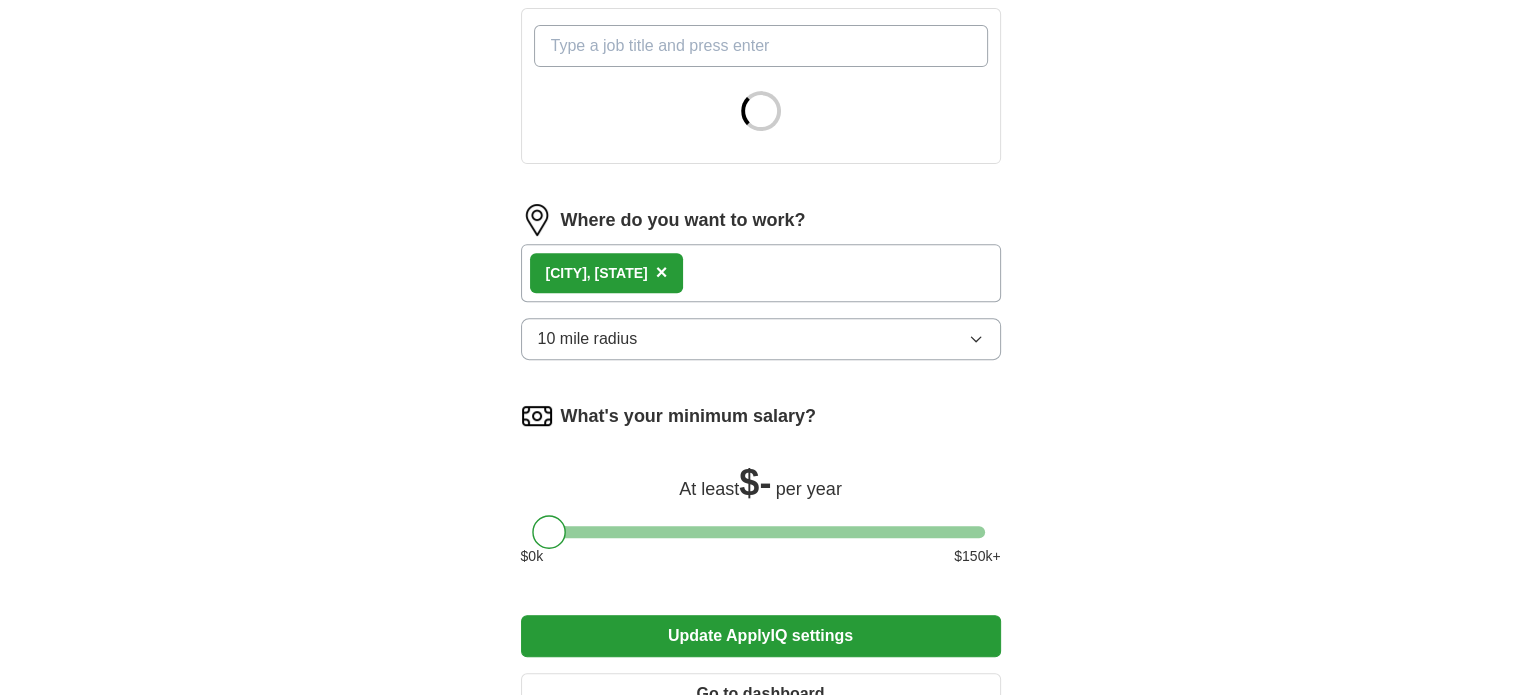 scroll, scrollTop: 982, scrollLeft: 0, axis: vertical 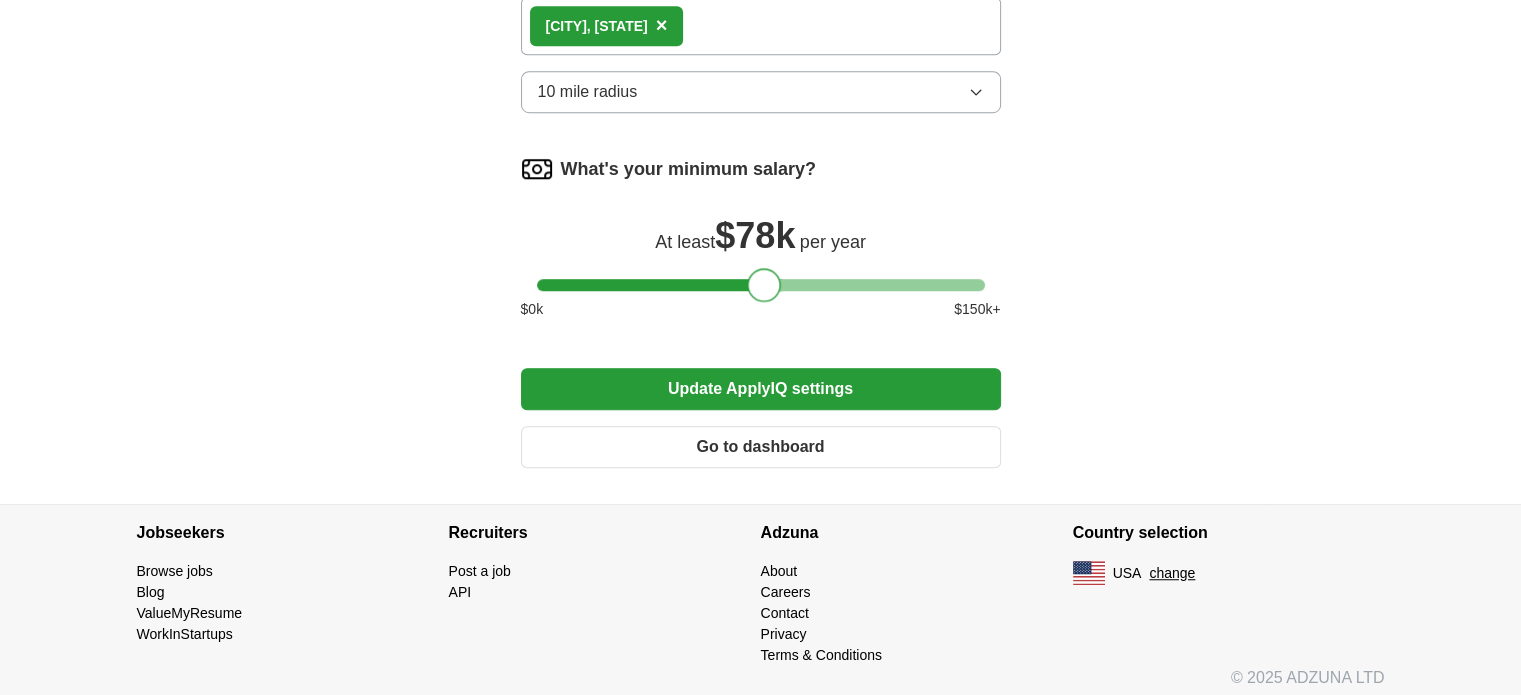 drag, startPoint x: 544, startPoint y: 275, endPoint x: 760, endPoint y: 278, distance: 216.02083 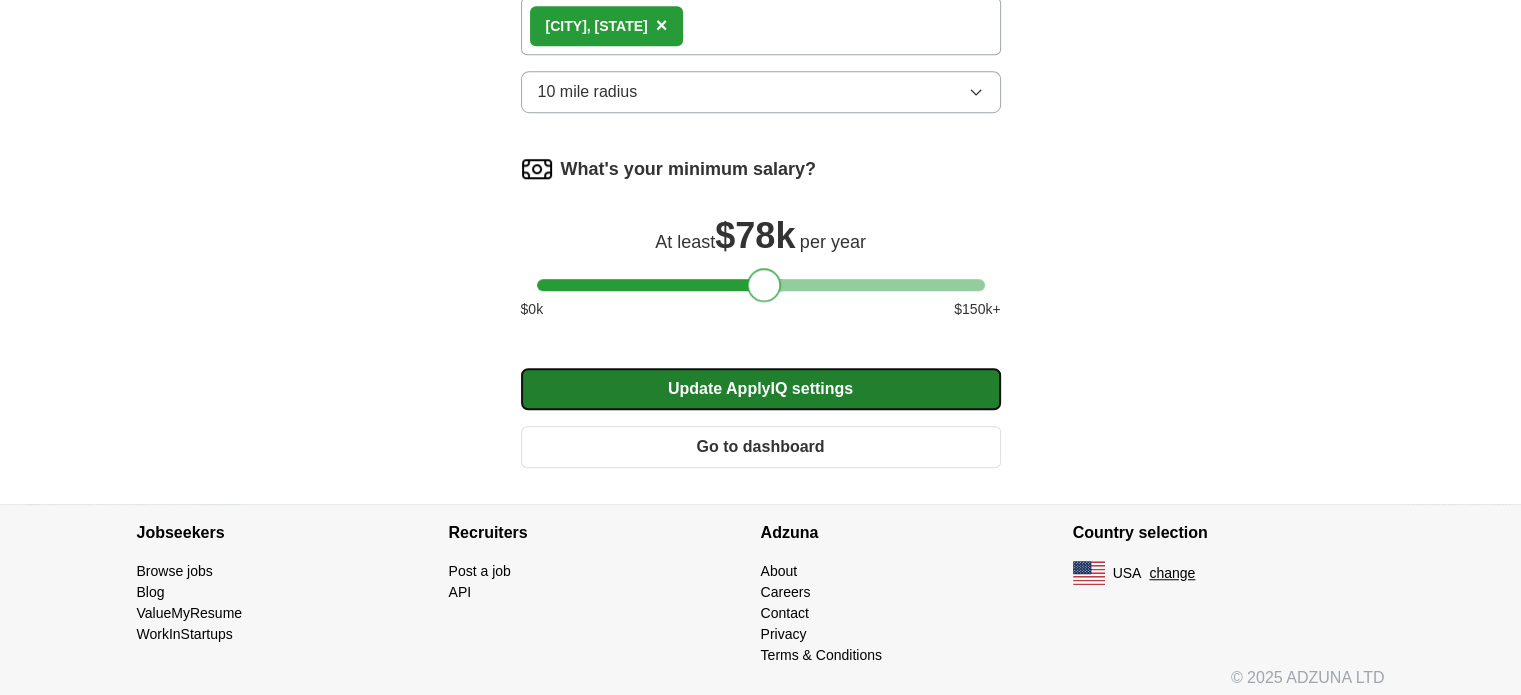 click on "Update ApplyIQ settings" at bounding box center [761, 389] 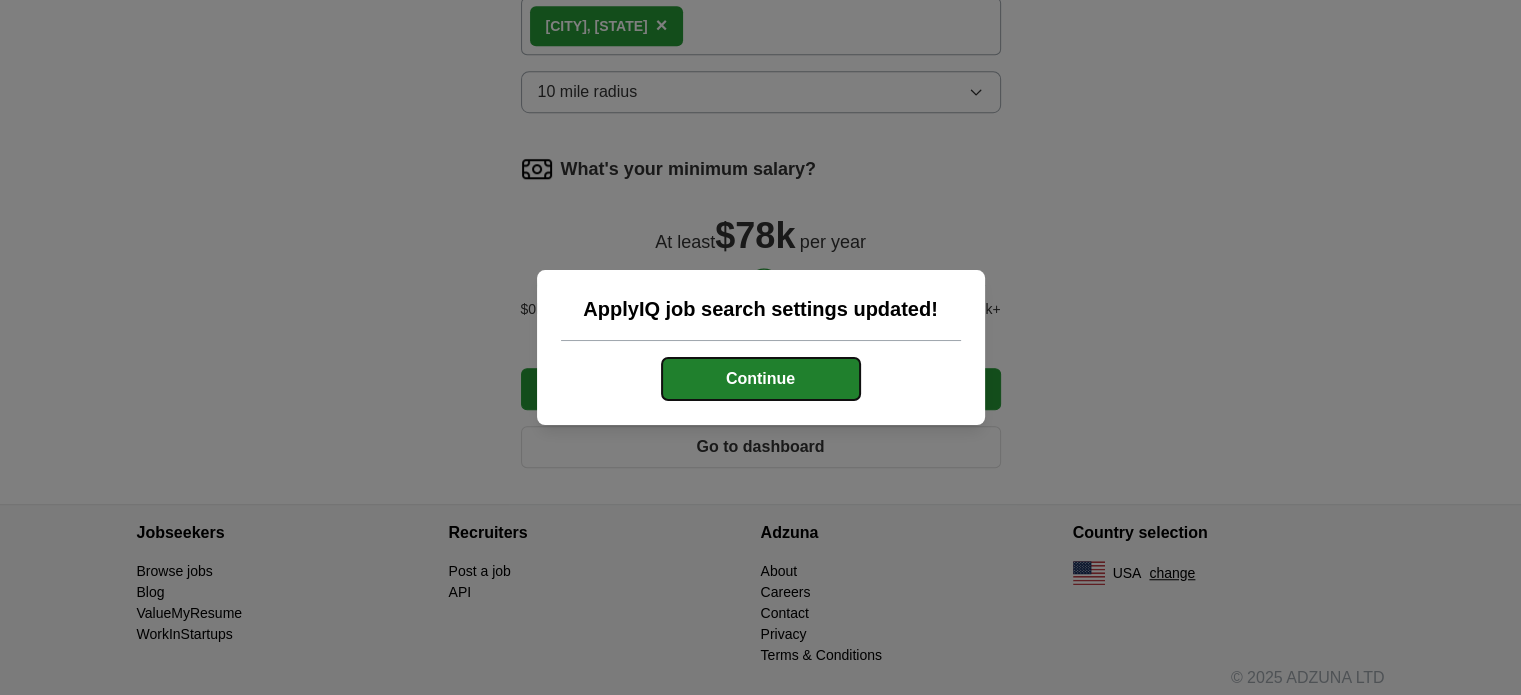 click on "Continue" at bounding box center [761, 379] 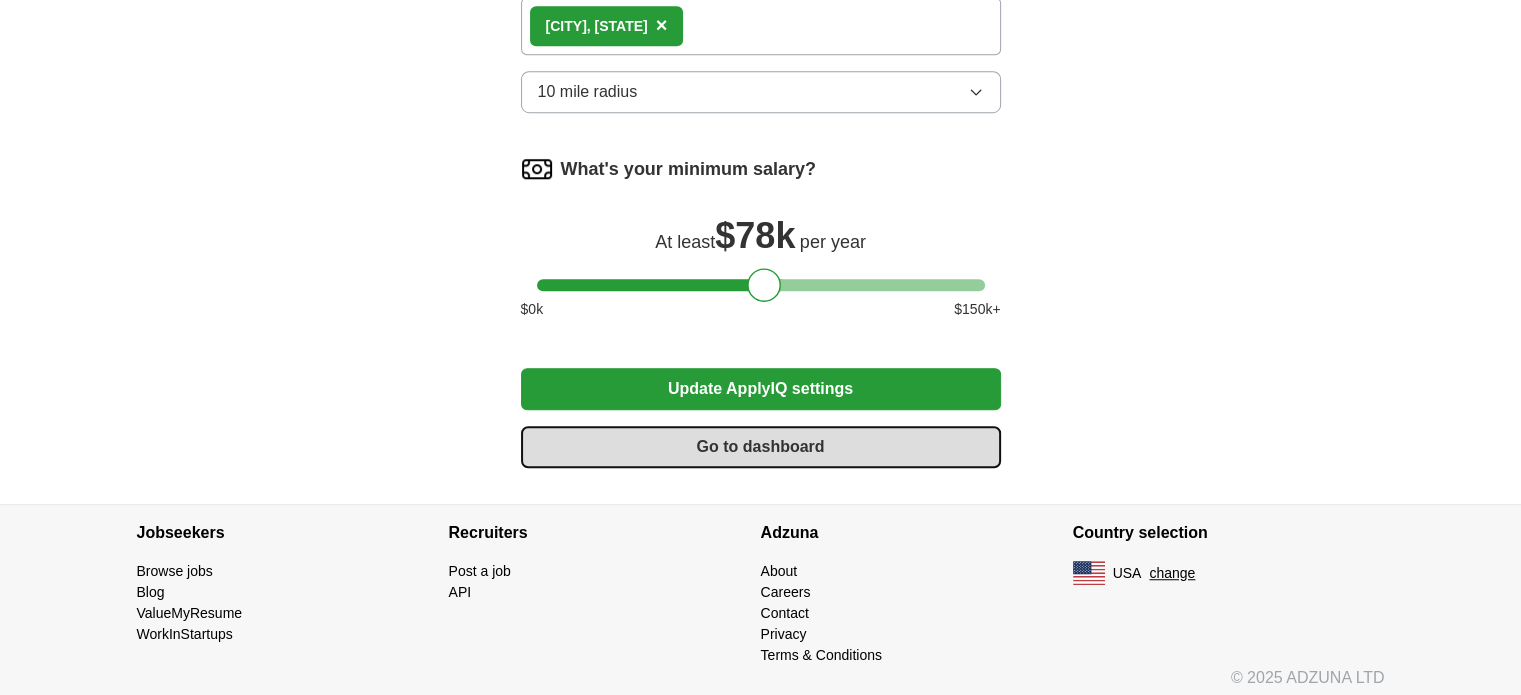 click on "Go to dashboard" at bounding box center (761, 447) 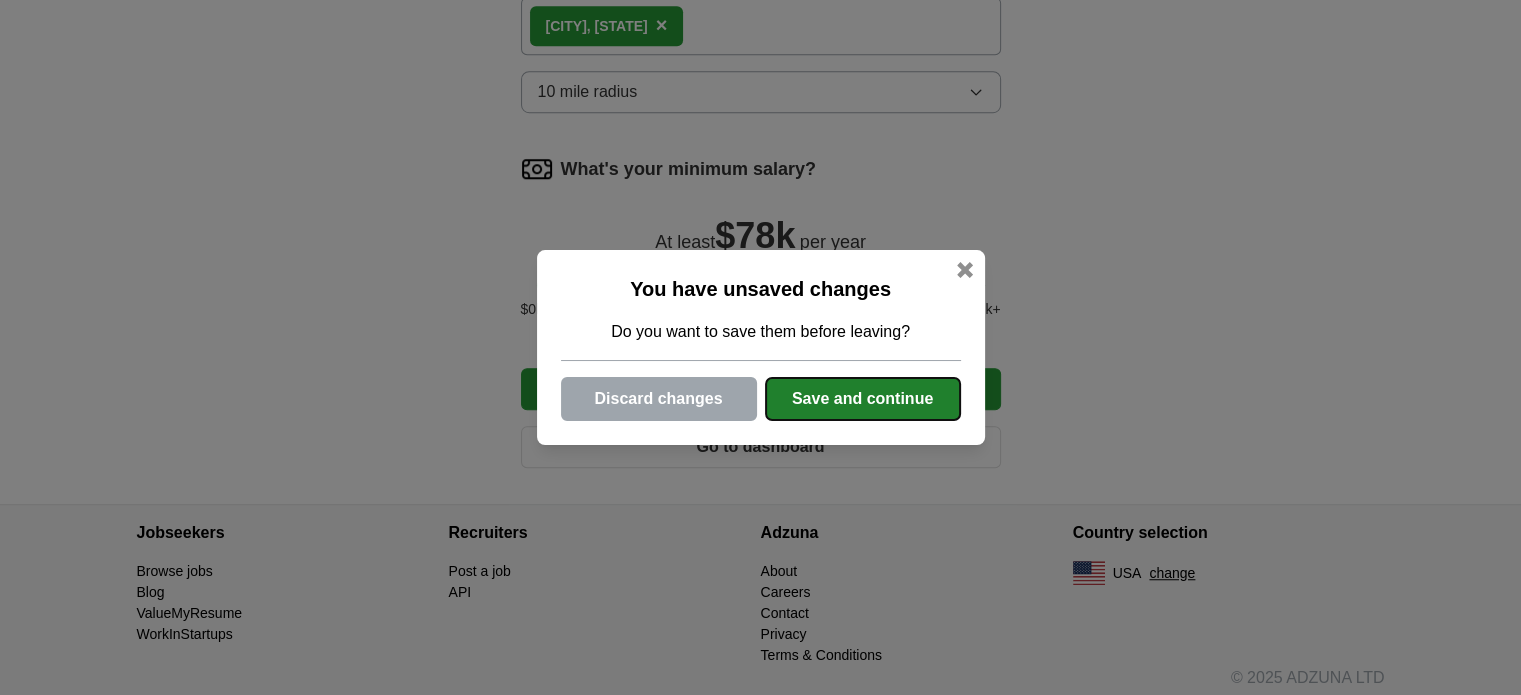 click on "Save and continue" at bounding box center (863, 399) 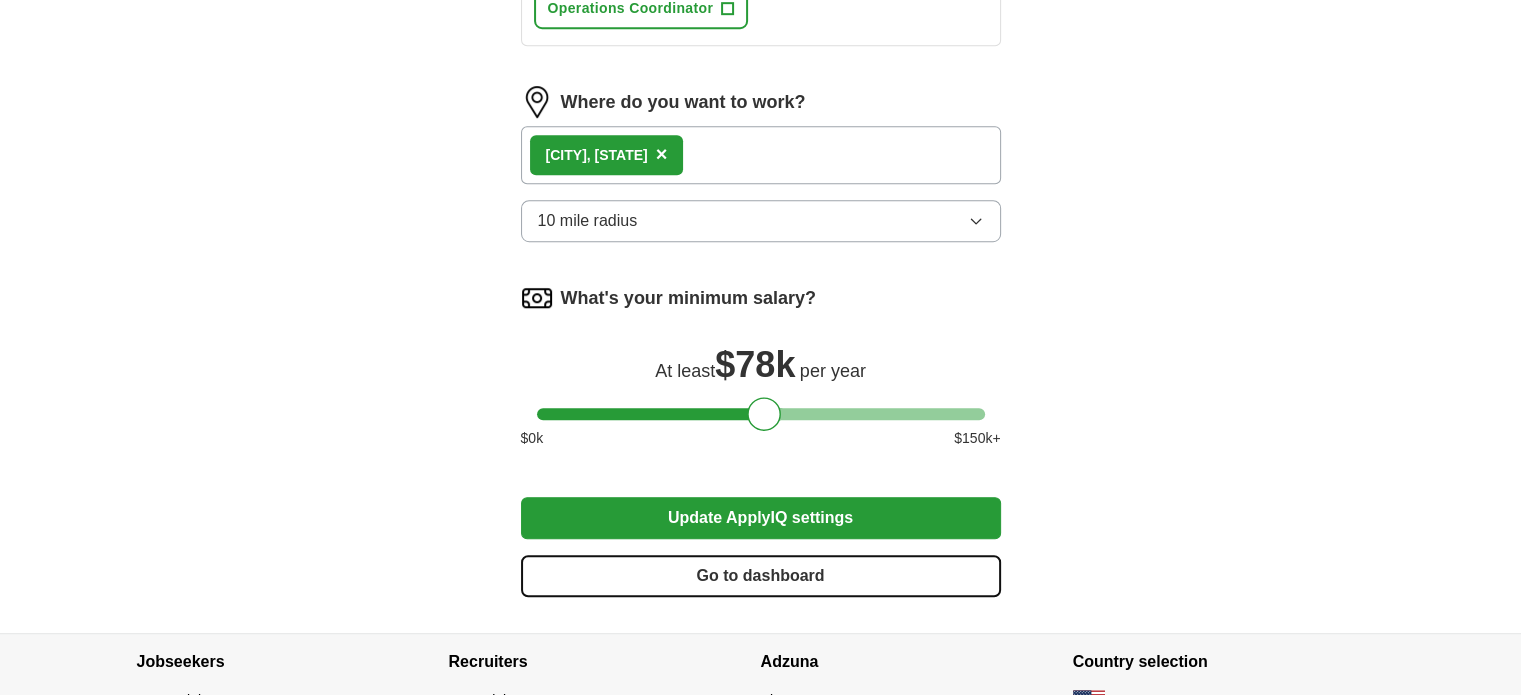scroll, scrollTop: 1036, scrollLeft: 0, axis: vertical 